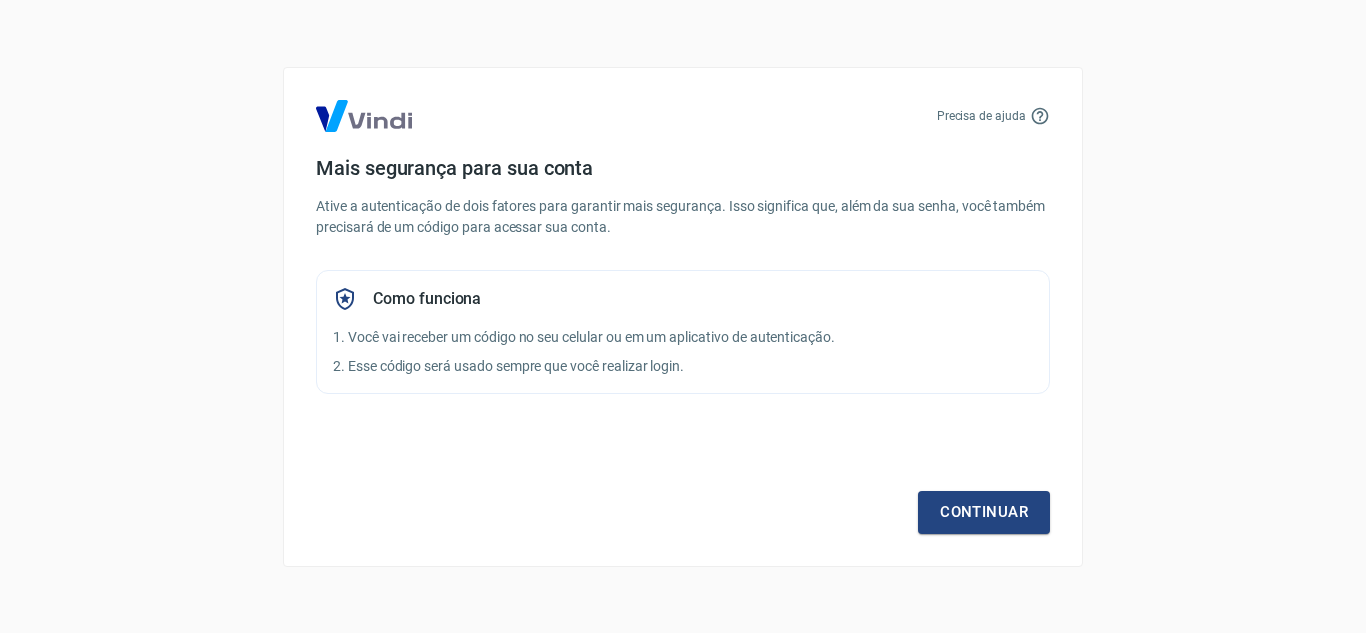 scroll, scrollTop: 0, scrollLeft: 0, axis: both 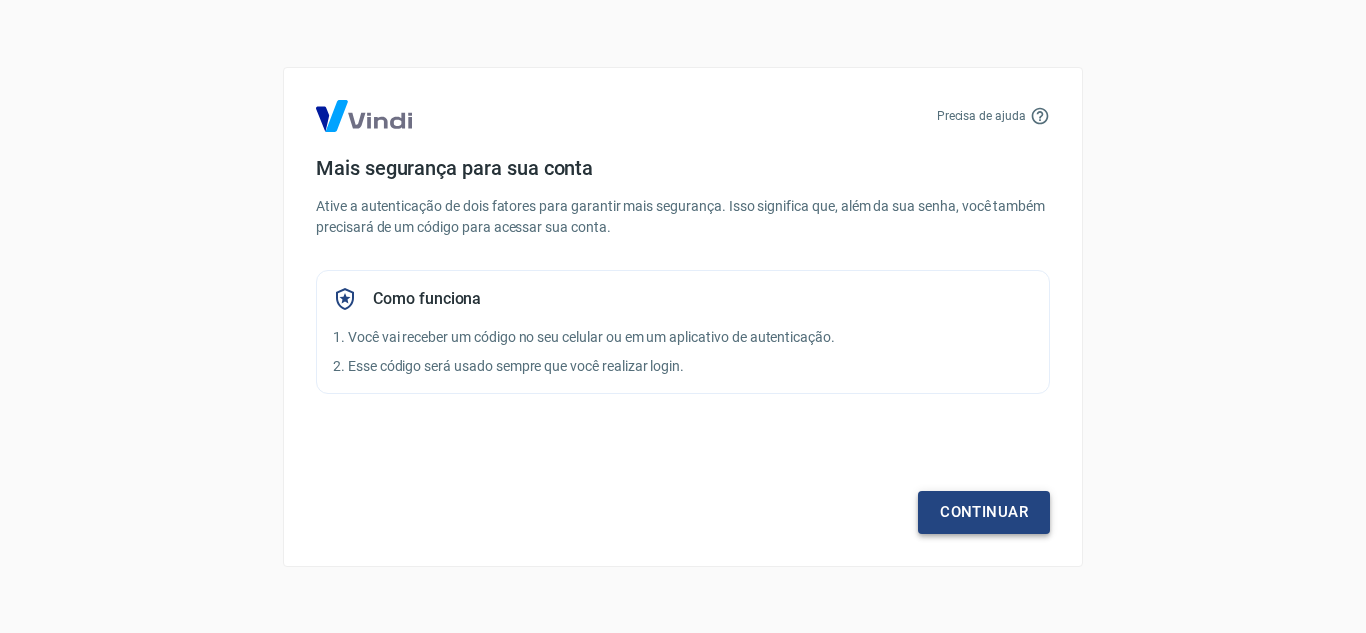 click on "Continuar" at bounding box center (984, 512) 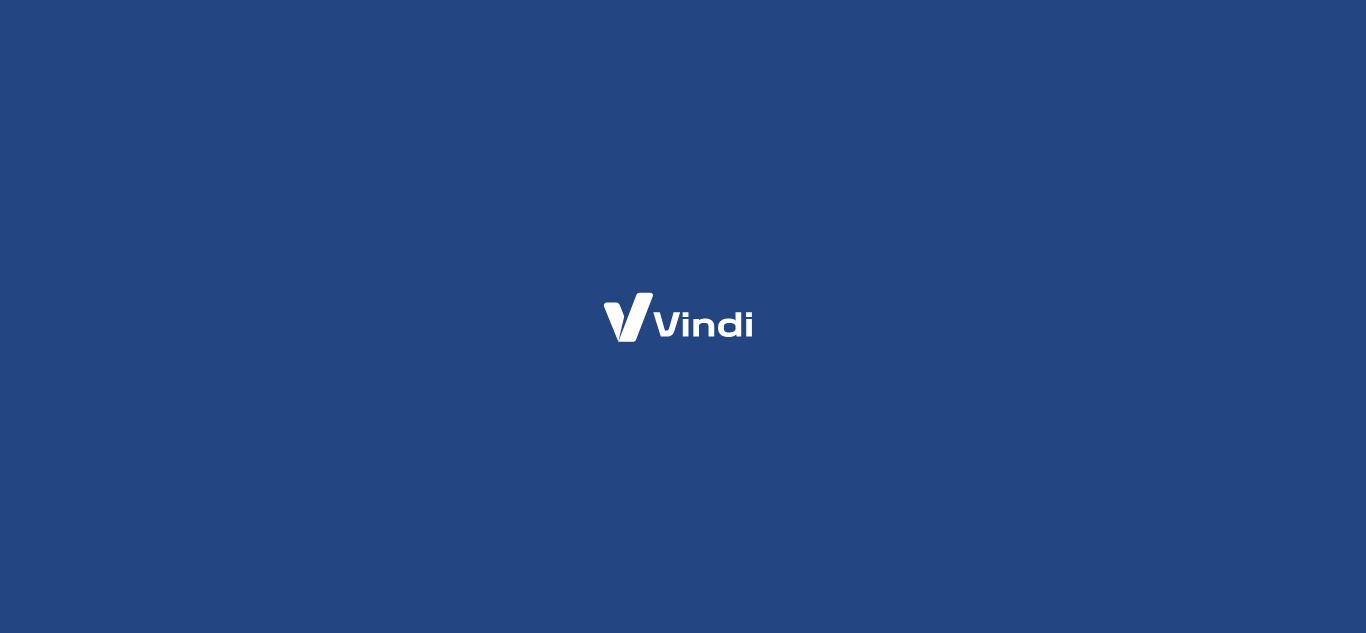 scroll, scrollTop: 0, scrollLeft: 0, axis: both 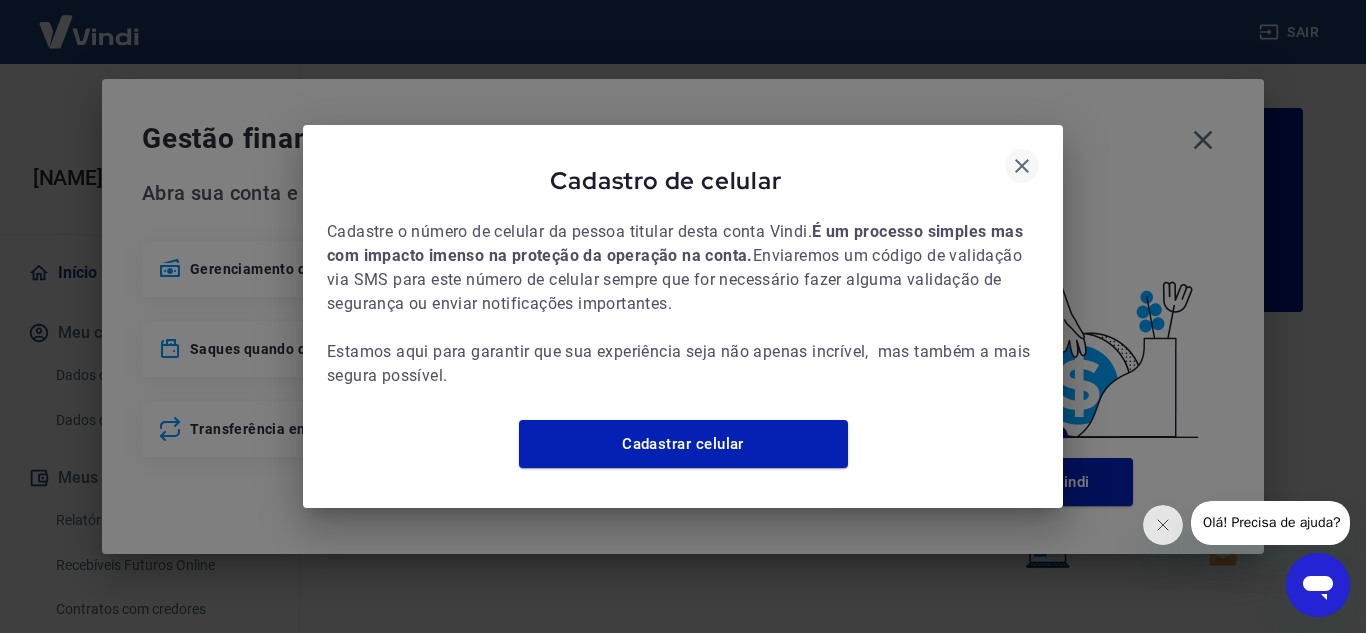 click 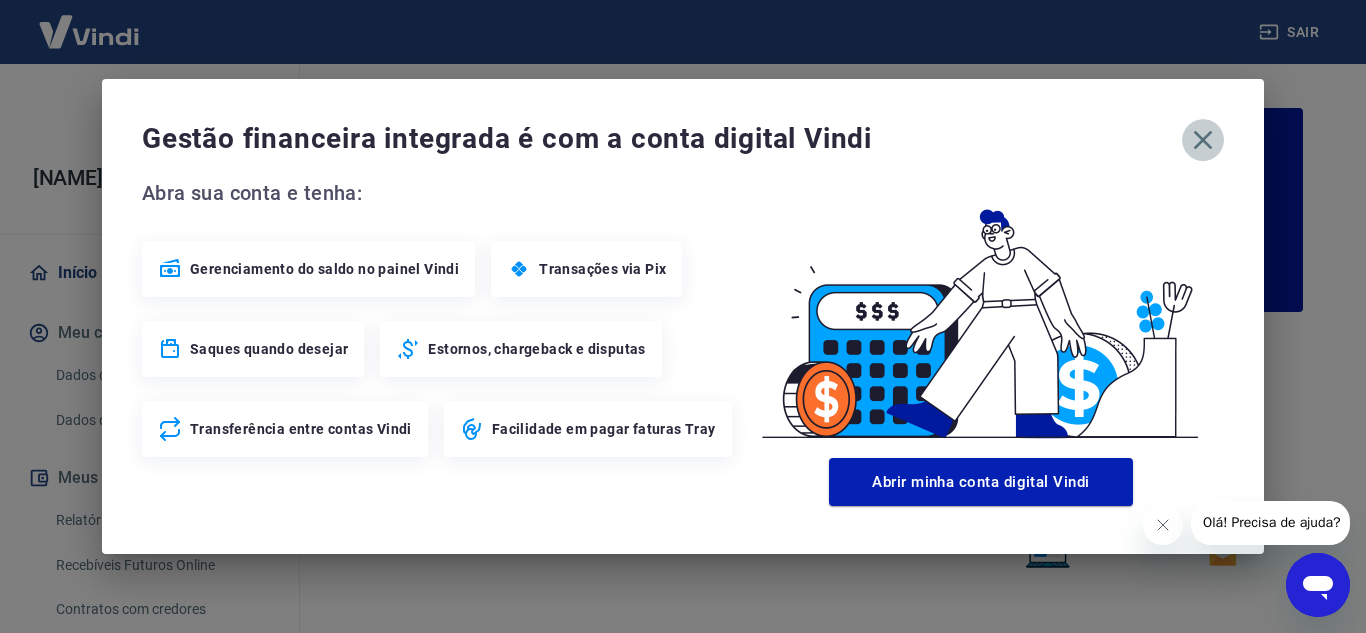 click 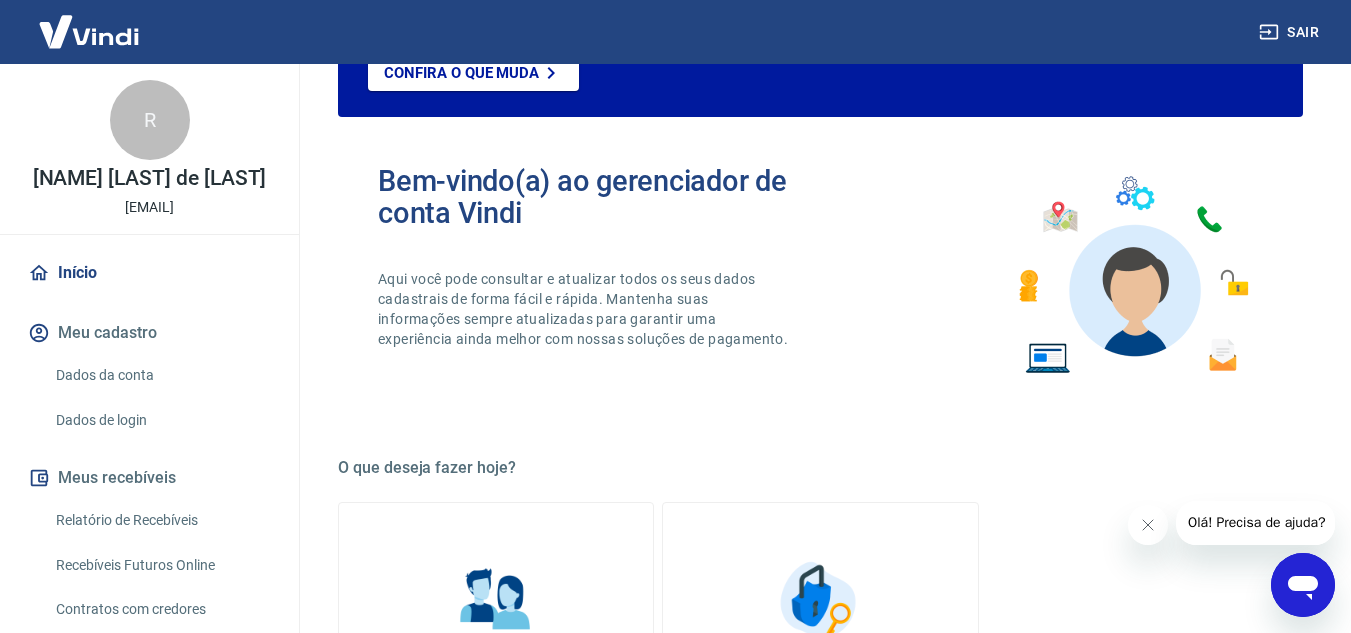 scroll, scrollTop: 0, scrollLeft: 0, axis: both 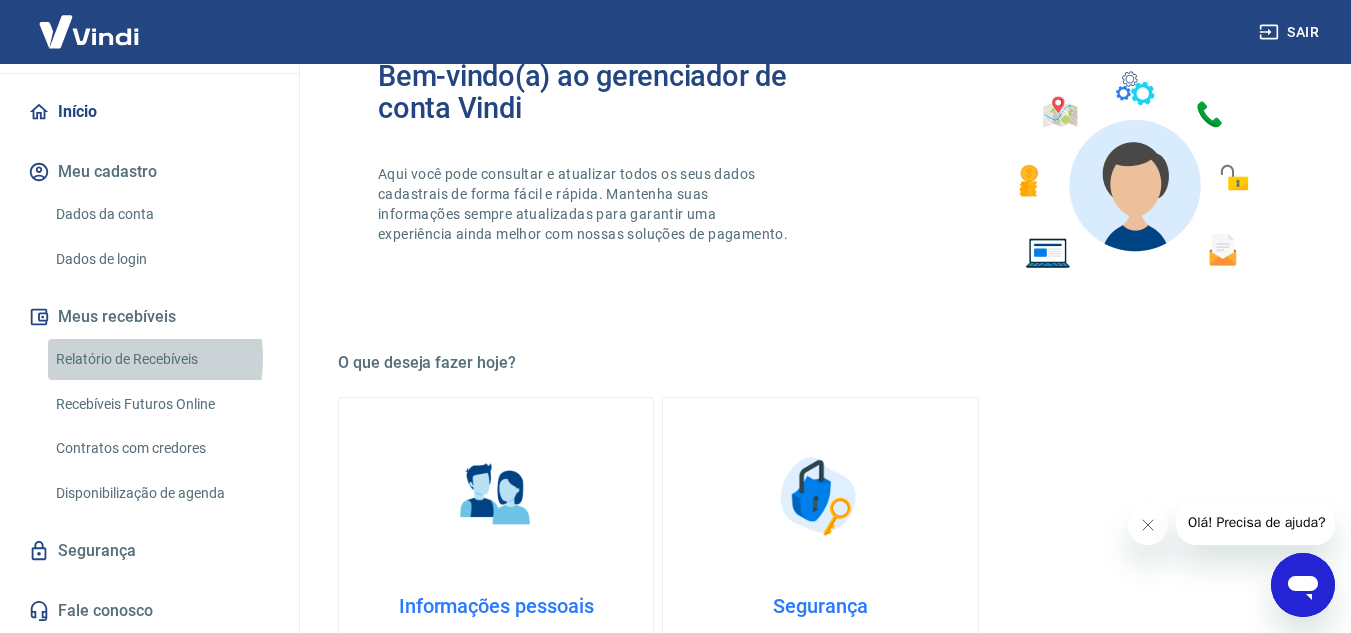 click on "Relatório de Recebíveis" at bounding box center [161, 359] 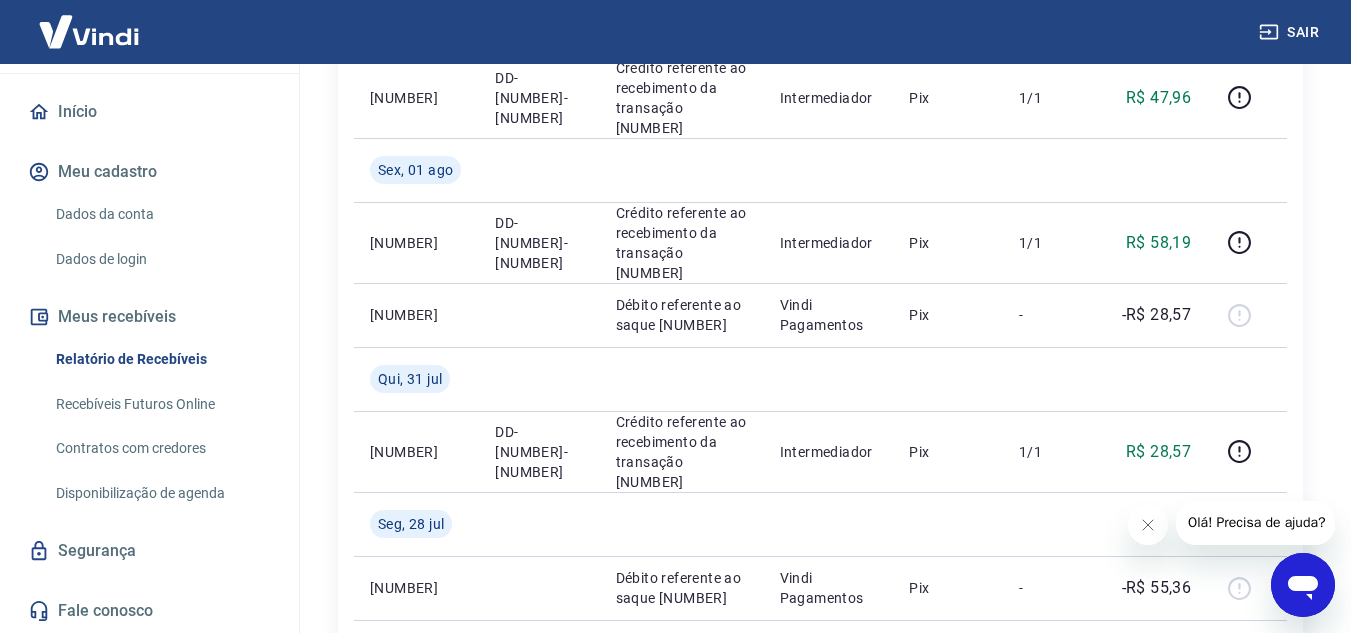 scroll, scrollTop: 600, scrollLeft: 0, axis: vertical 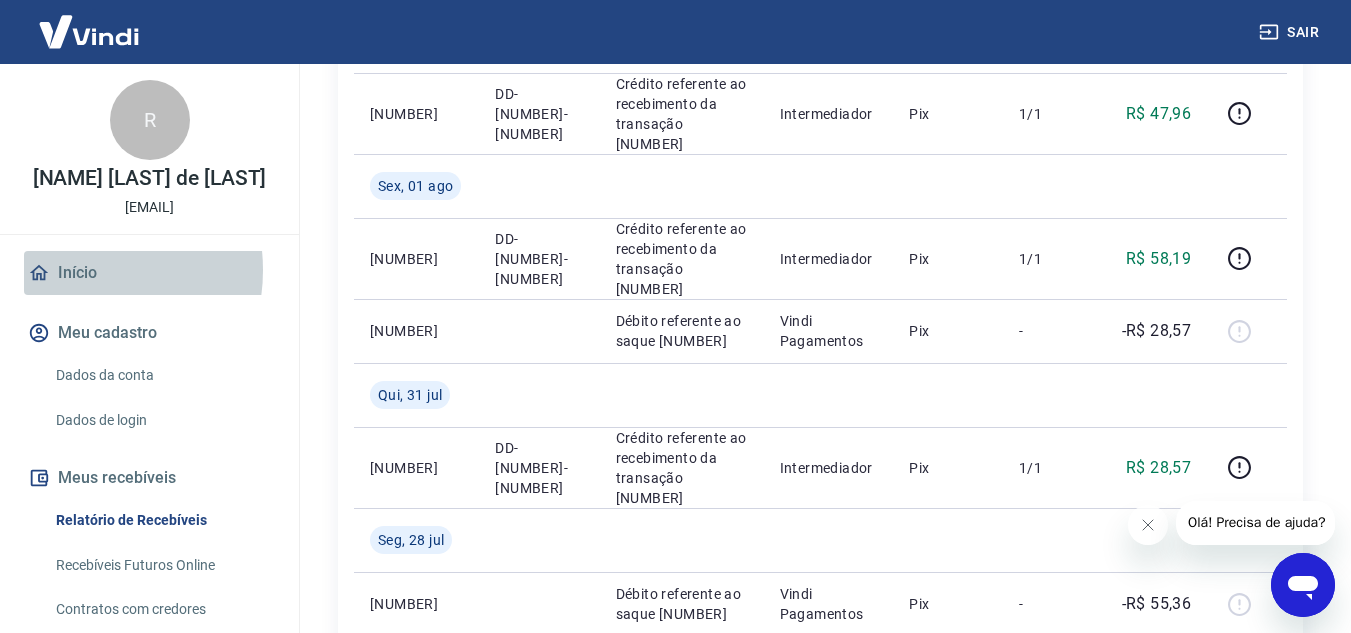 click on "Início" at bounding box center (149, 273) 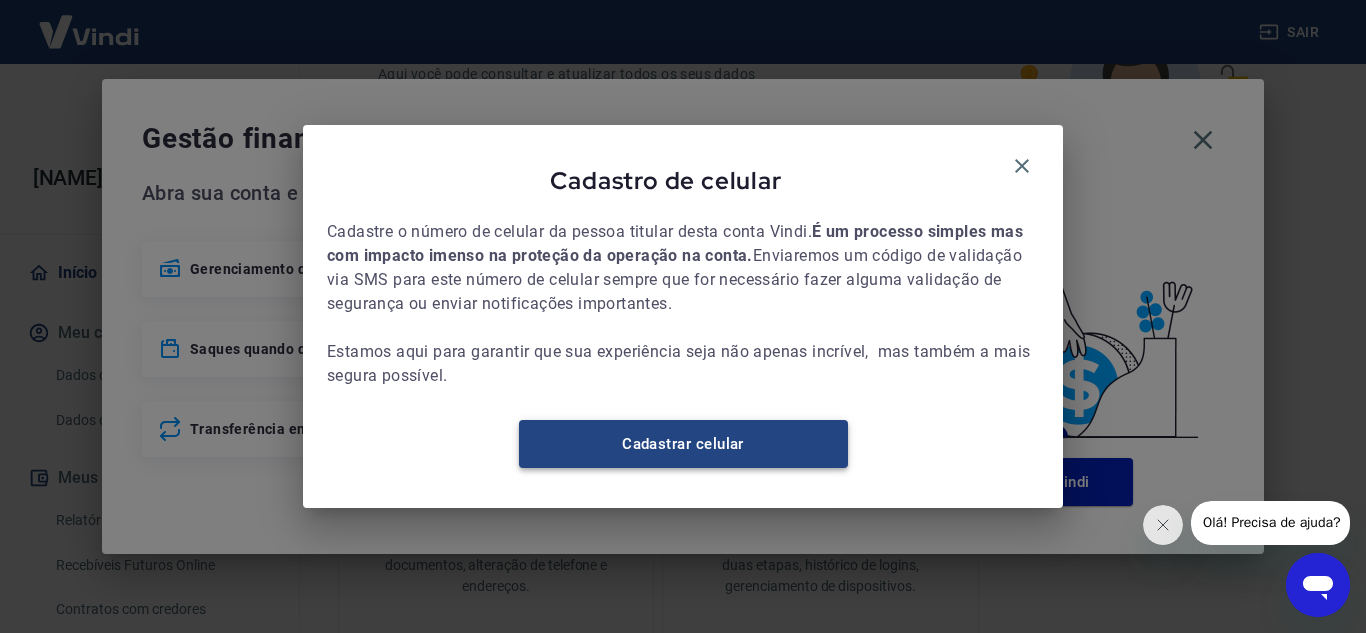 click on "Cadastrar celular" at bounding box center (683, 444) 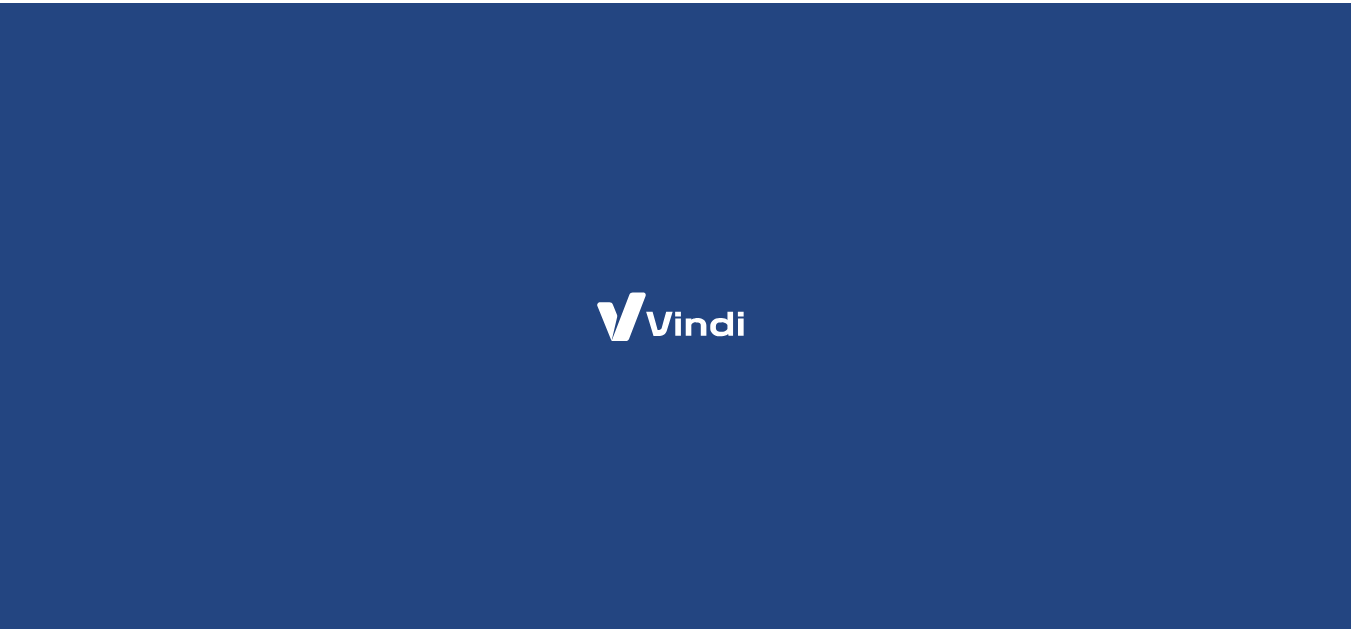 scroll, scrollTop: 0, scrollLeft: 0, axis: both 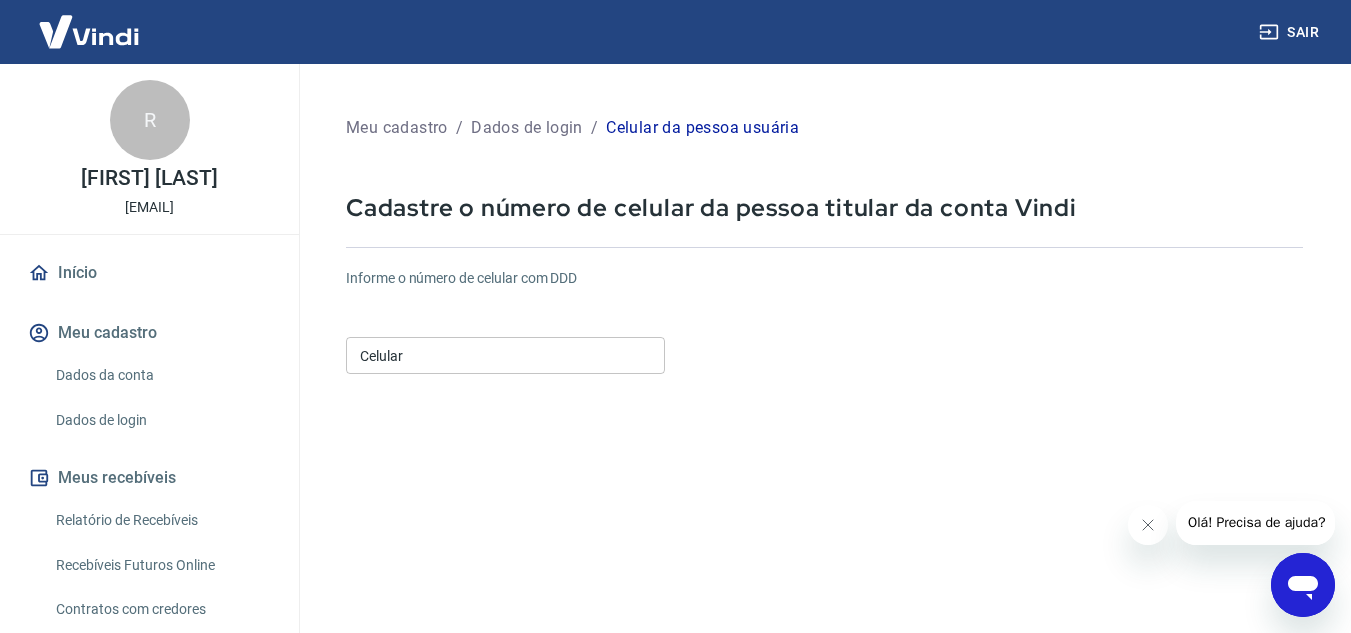 click on "Celular" at bounding box center (505, 355) 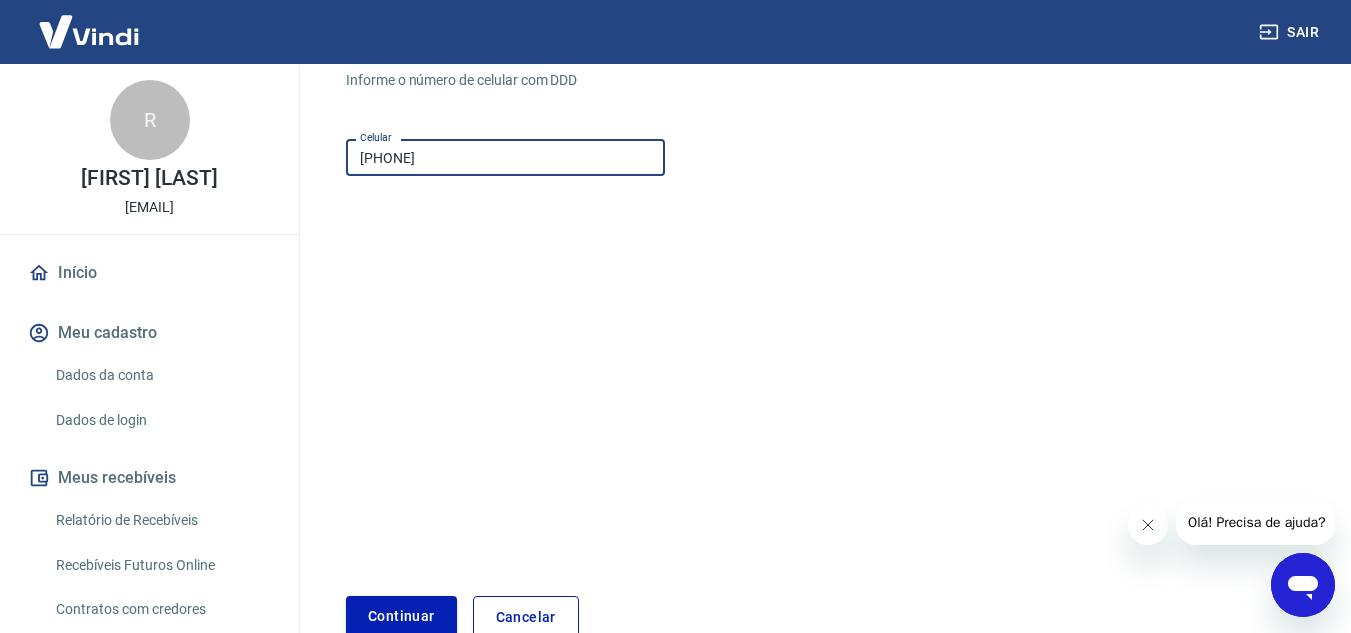 scroll, scrollTop: 200, scrollLeft: 0, axis: vertical 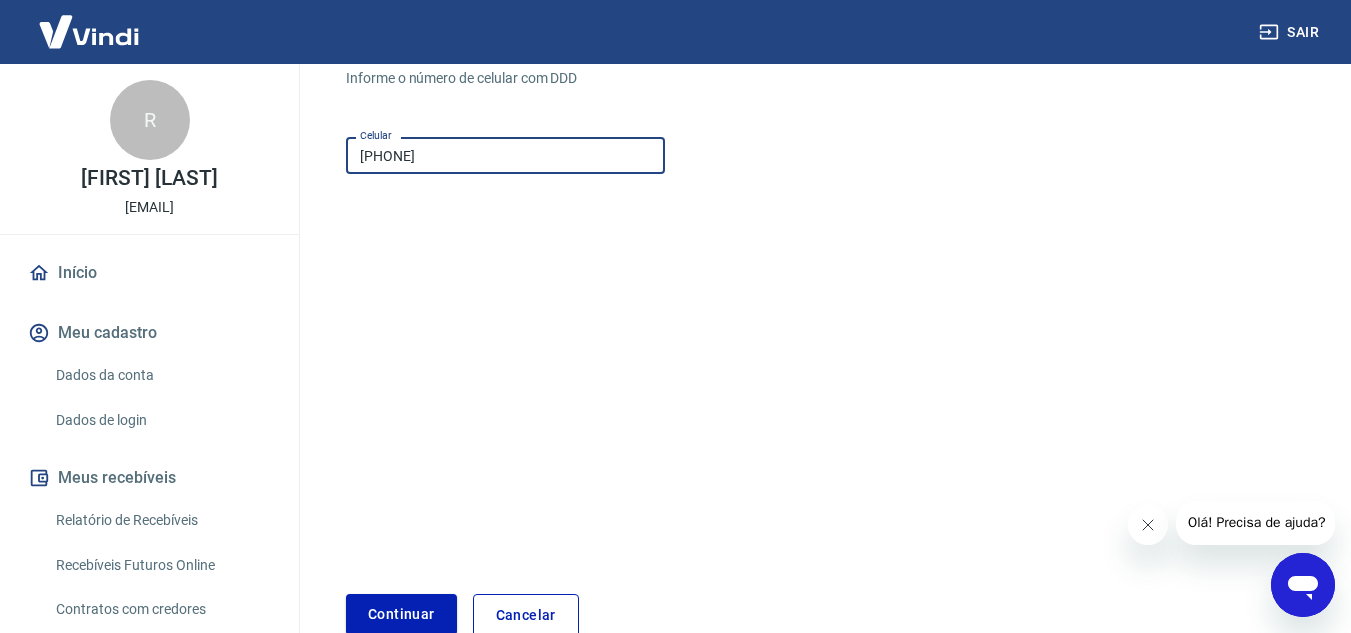 type on "(15) 99751-3171" 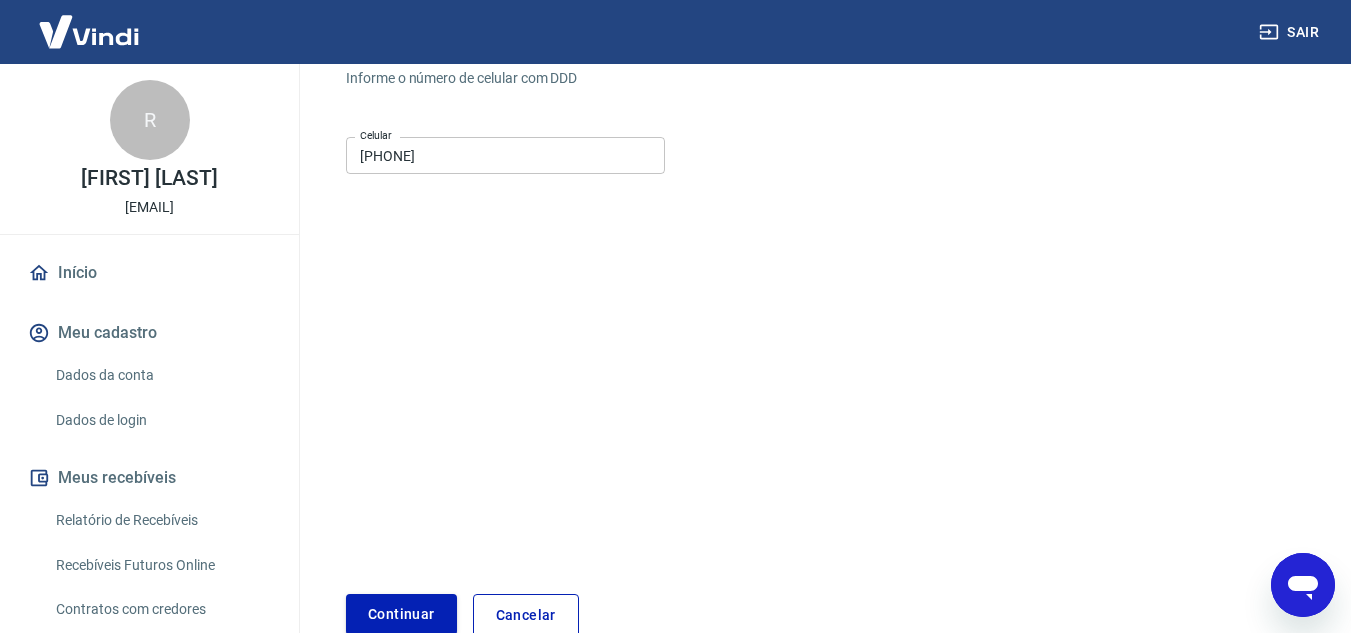 click on "Continuar" at bounding box center (401, 614) 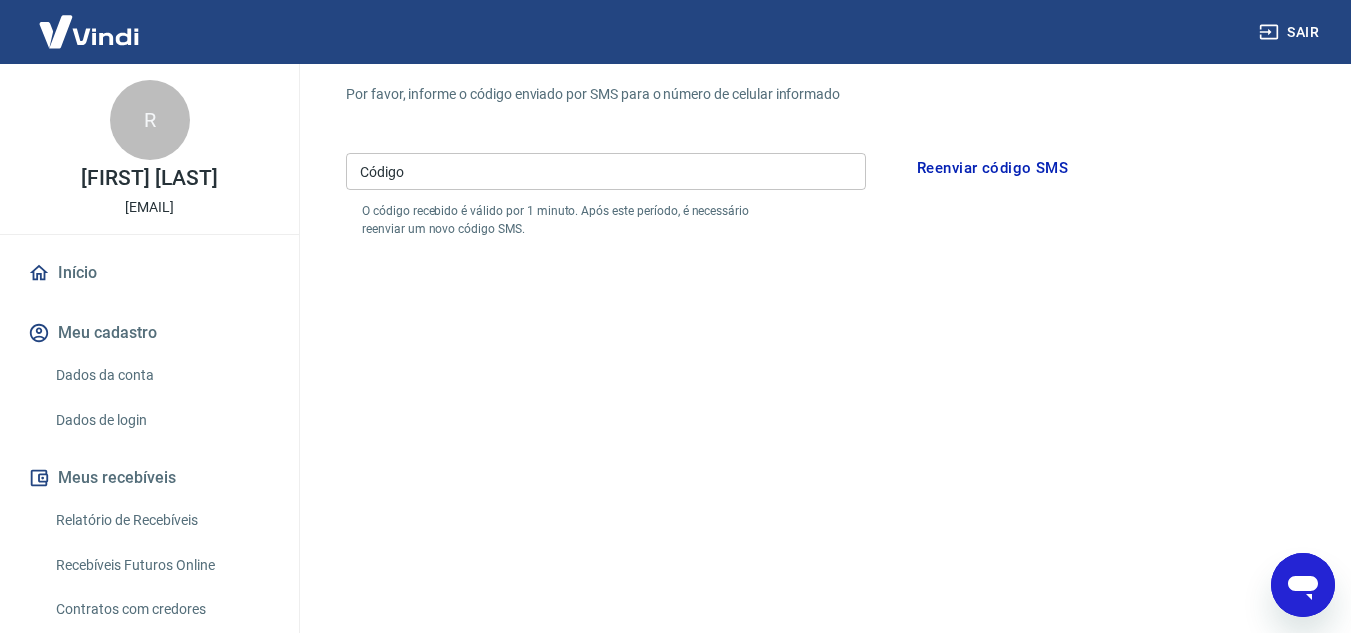 scroll, scrollTop: 100, scrollLeft: 0, axis: vertical 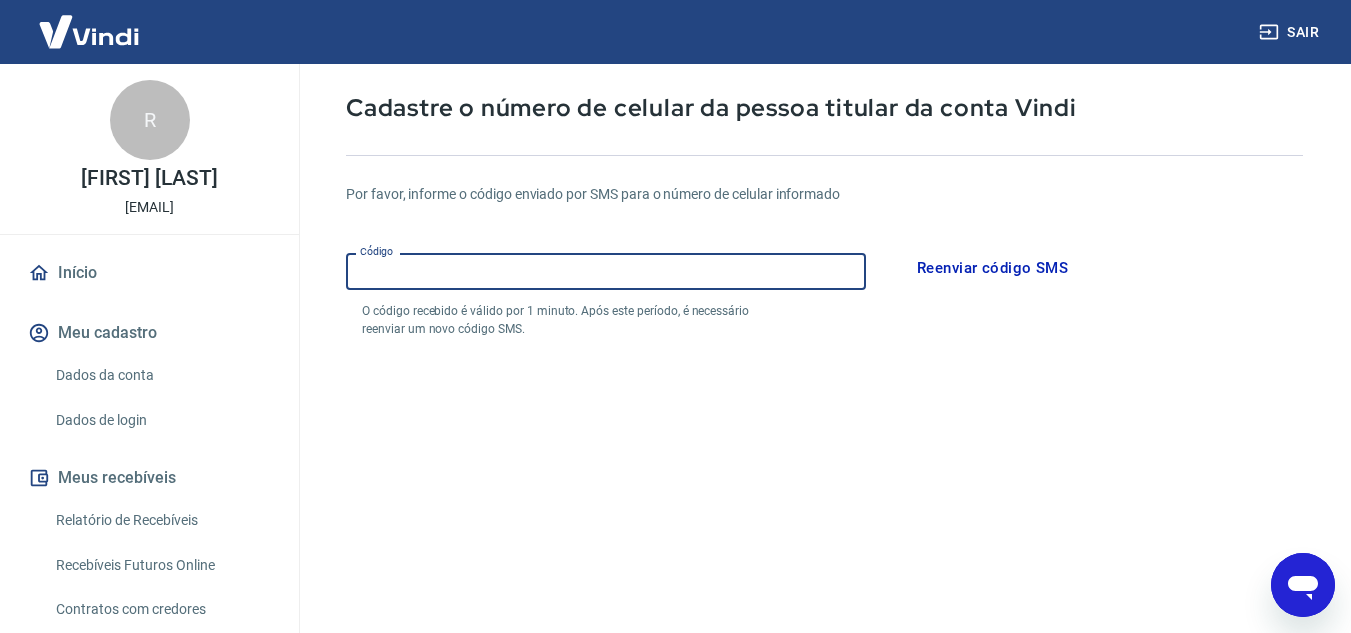 click on "Código" at bounding box center (606, 271) 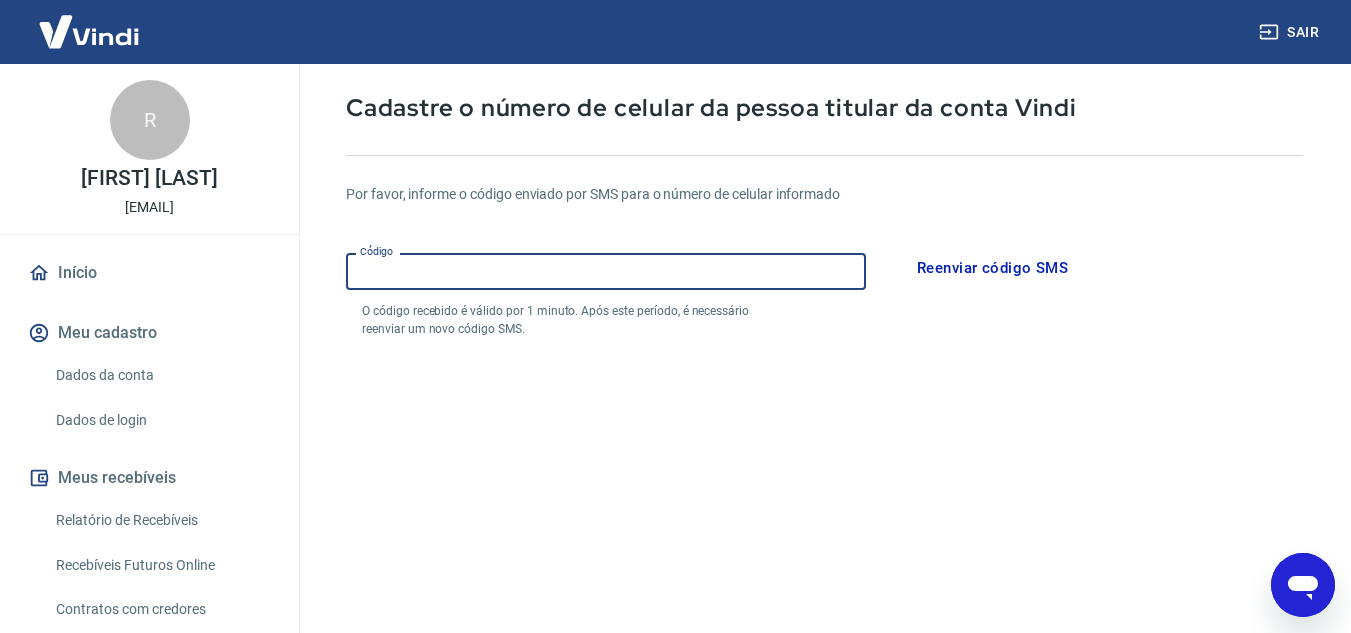 click on "Reenviar código SMS" at bounding box center (992, 268) 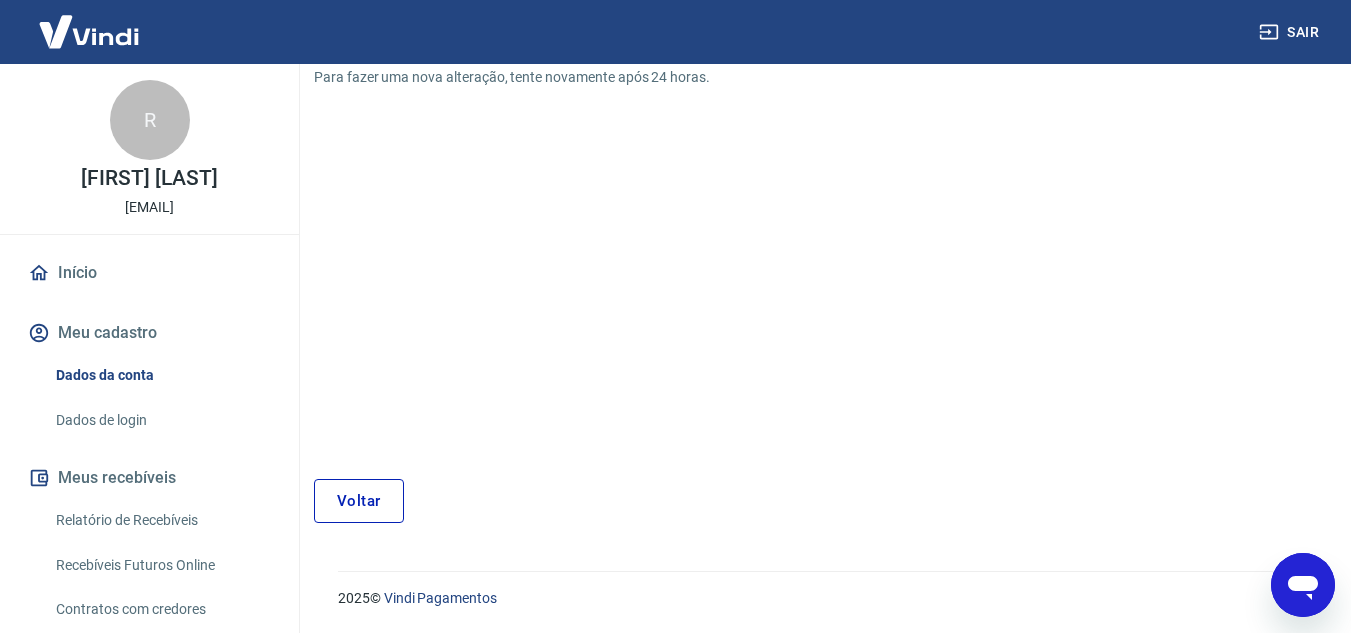 click on "Voltar" at bounding box center (359, 501) 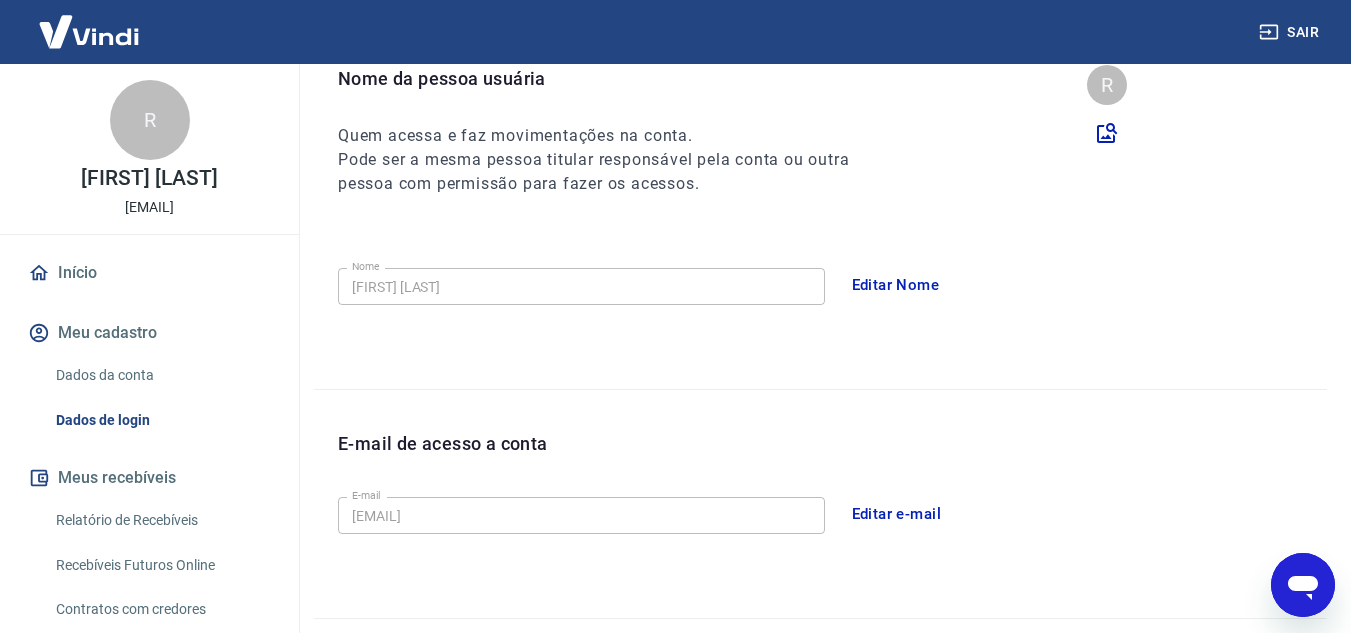 scroll, scrollTop: 580, scrollLeft: 0, axis: vertical 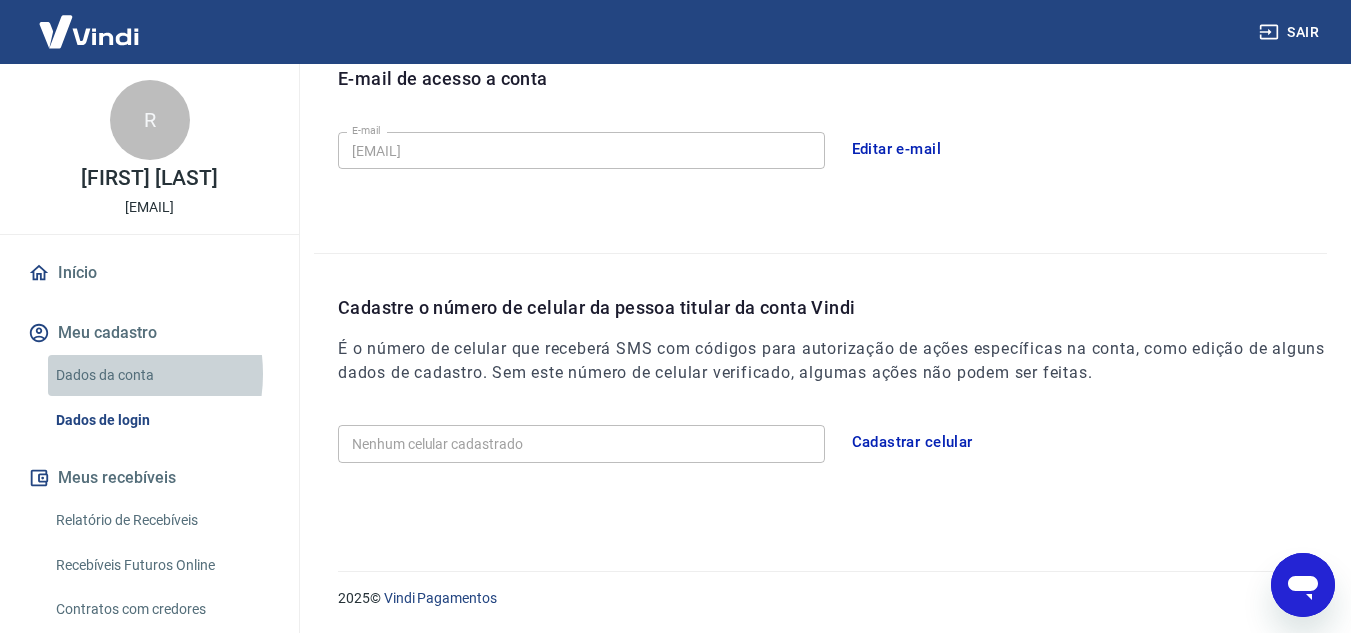 click on "Dados da conta" at bounding box center (161, 375) 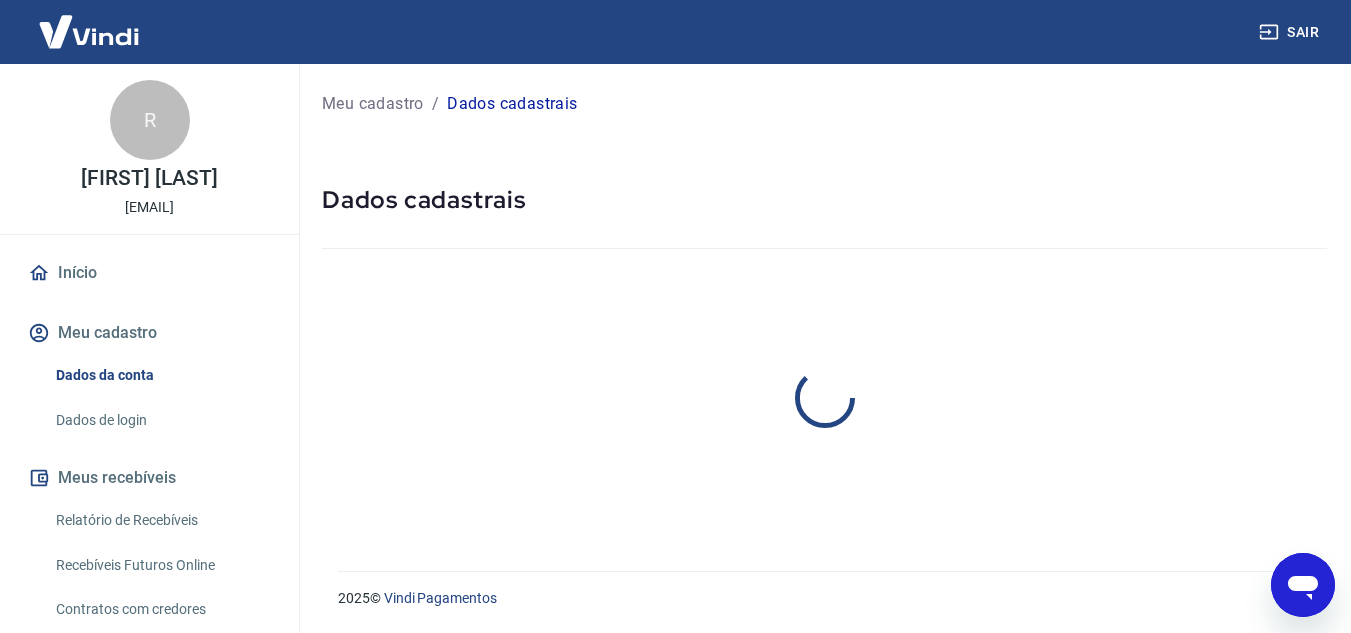 scroll, scrollTop: 0, scrollLeft: 0, axis: both 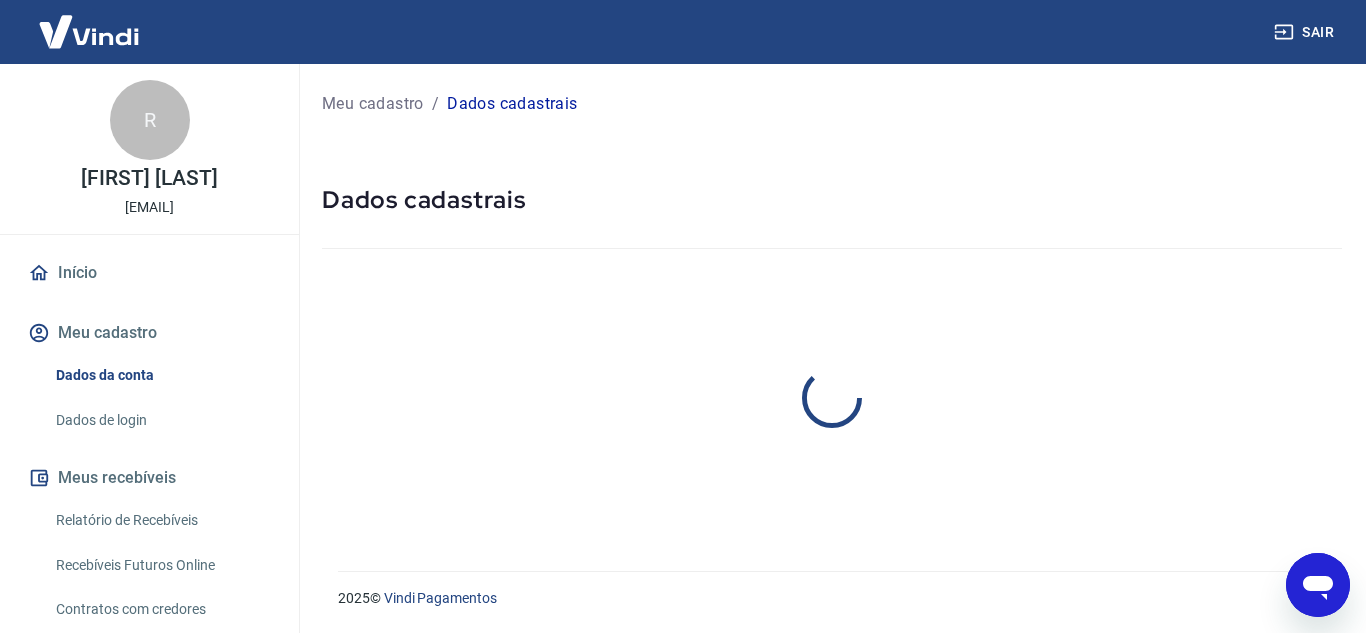 select on "SP" 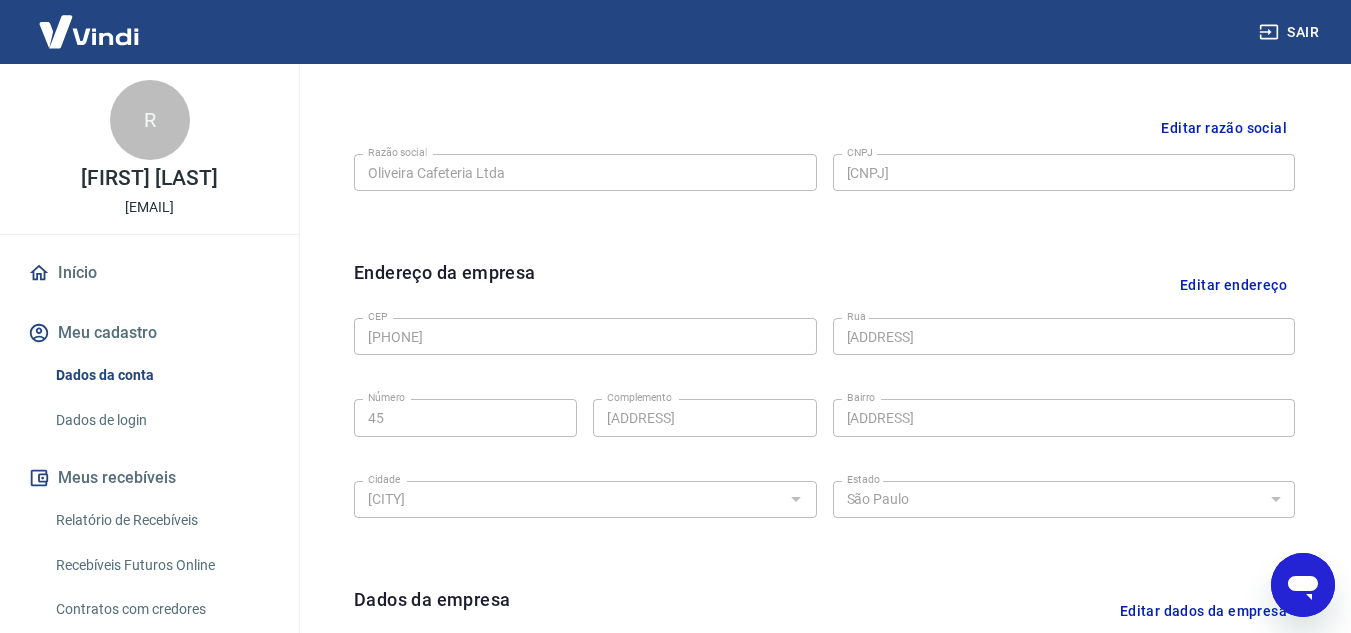 scroll, scrollTop: 409, scrollLeft: 0, axis: vertical 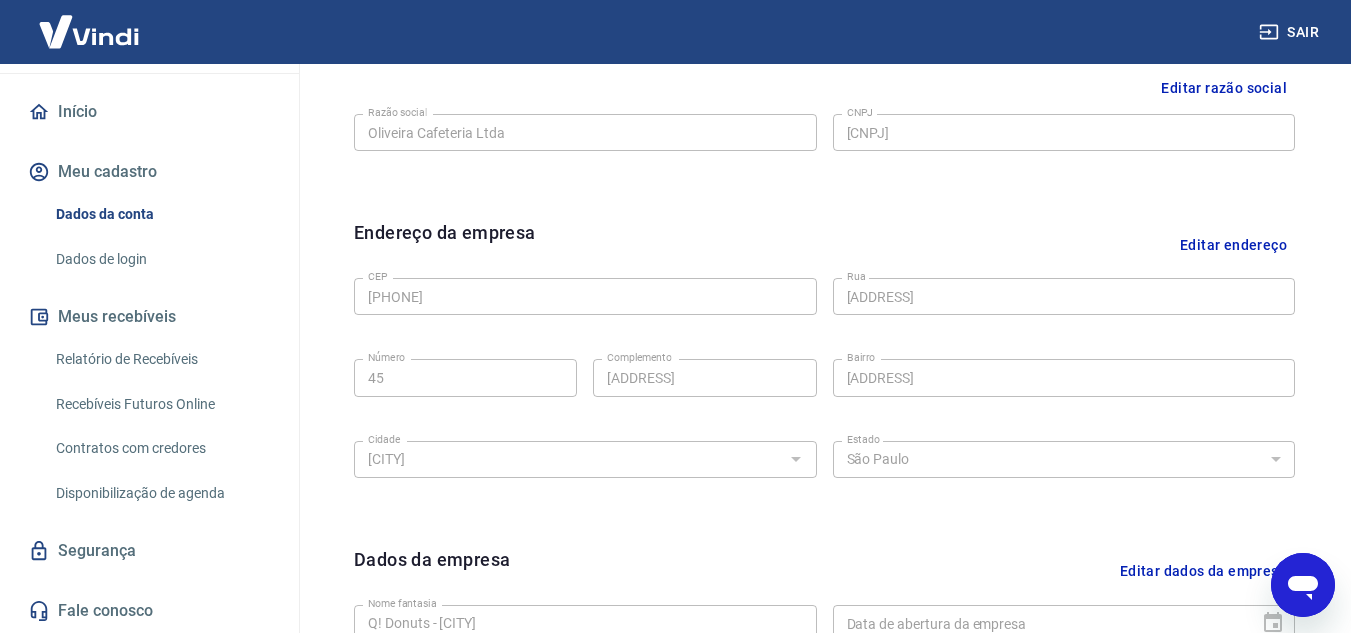 click on "Disponibilização de agenda" at bounding box center (161, 493) 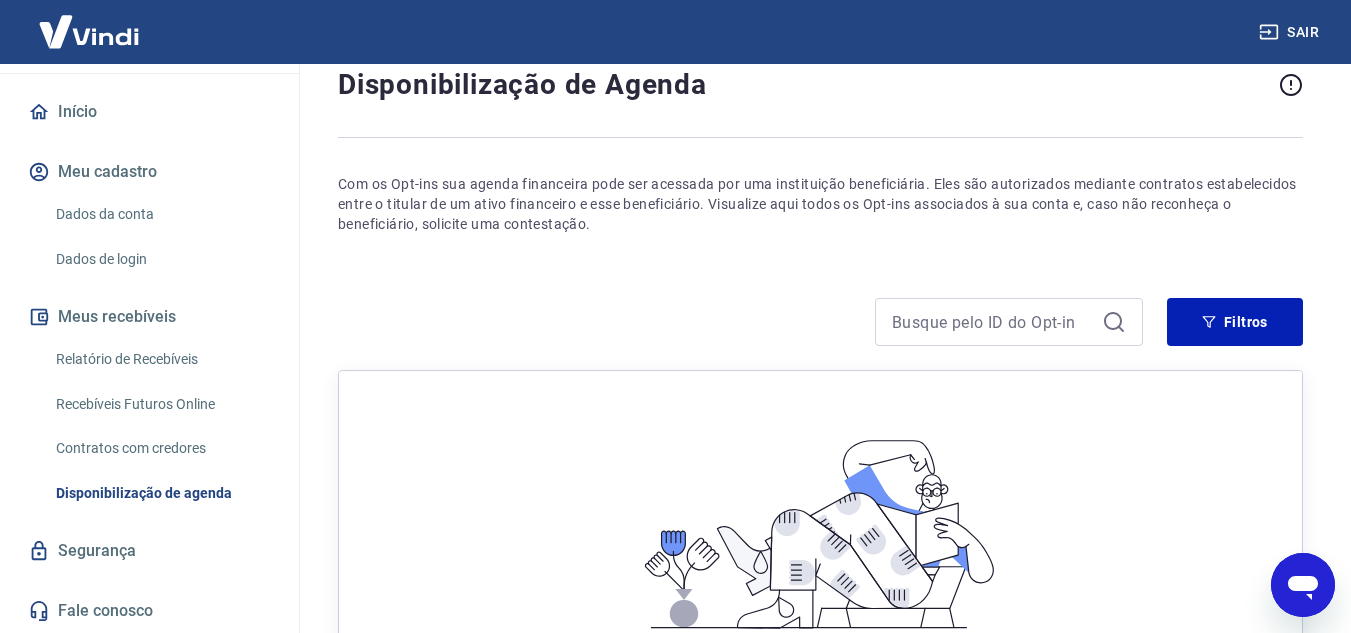 scroll, scrollTop: 0, scrollLeft: 0, axis: both 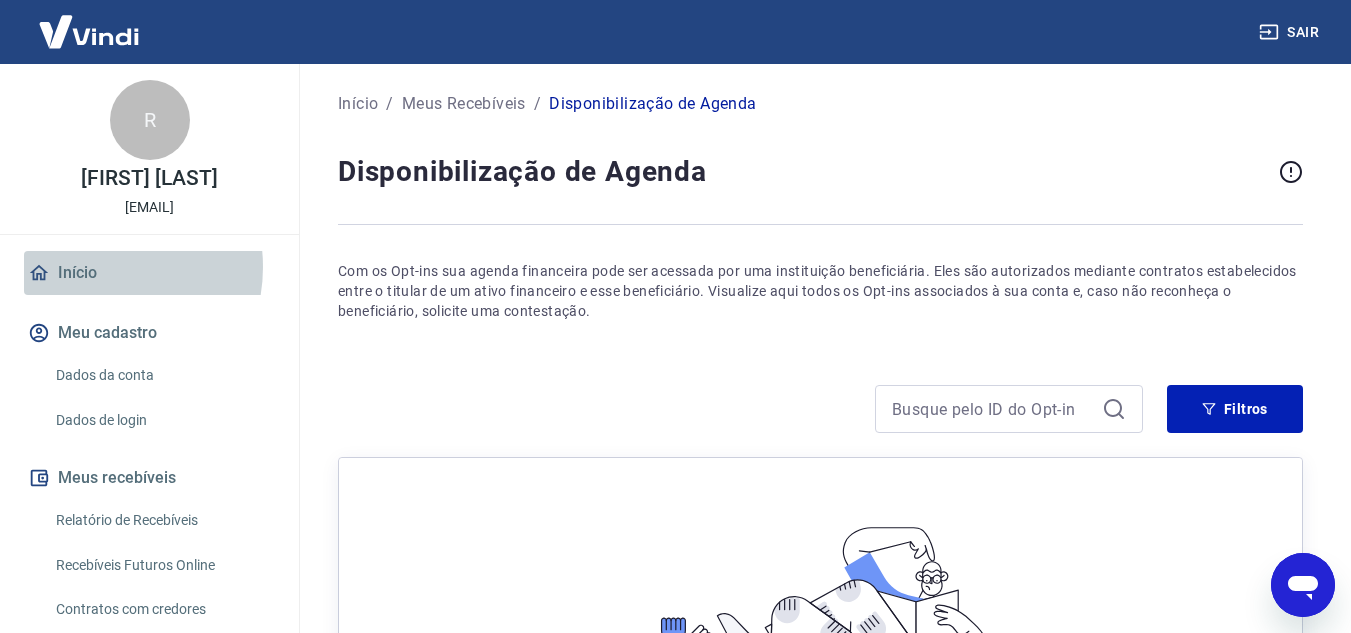 click on "Início" at bounding box center [149, 273] 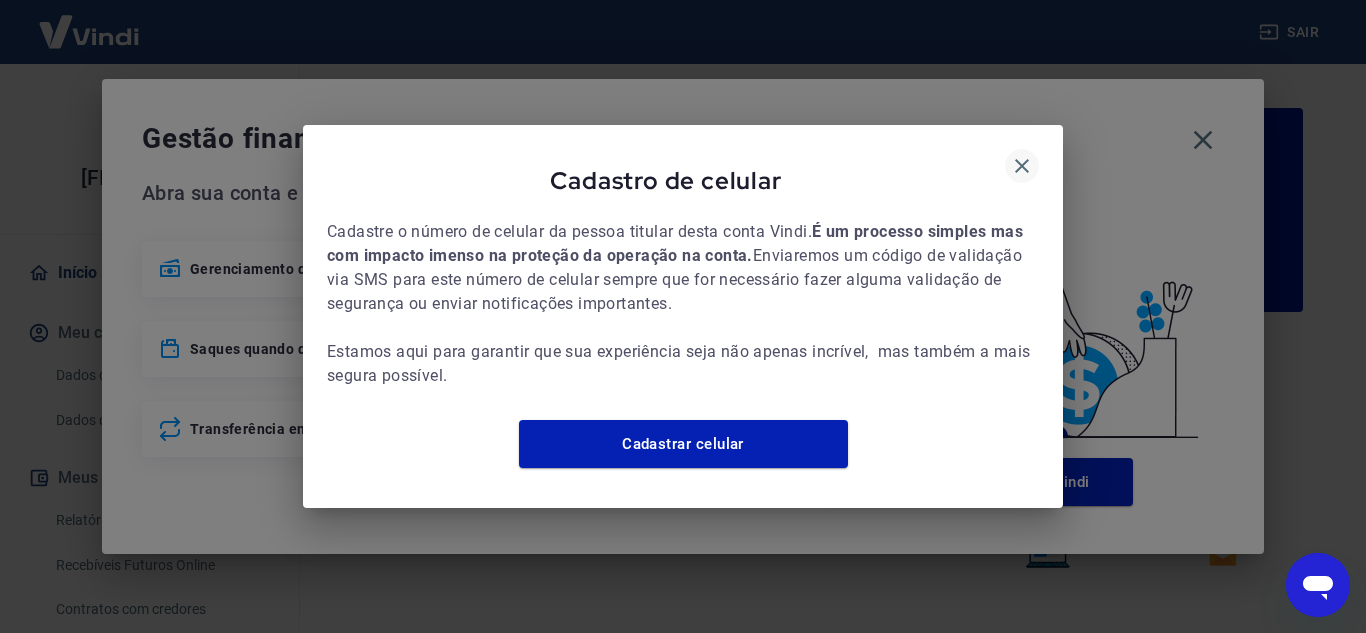 click 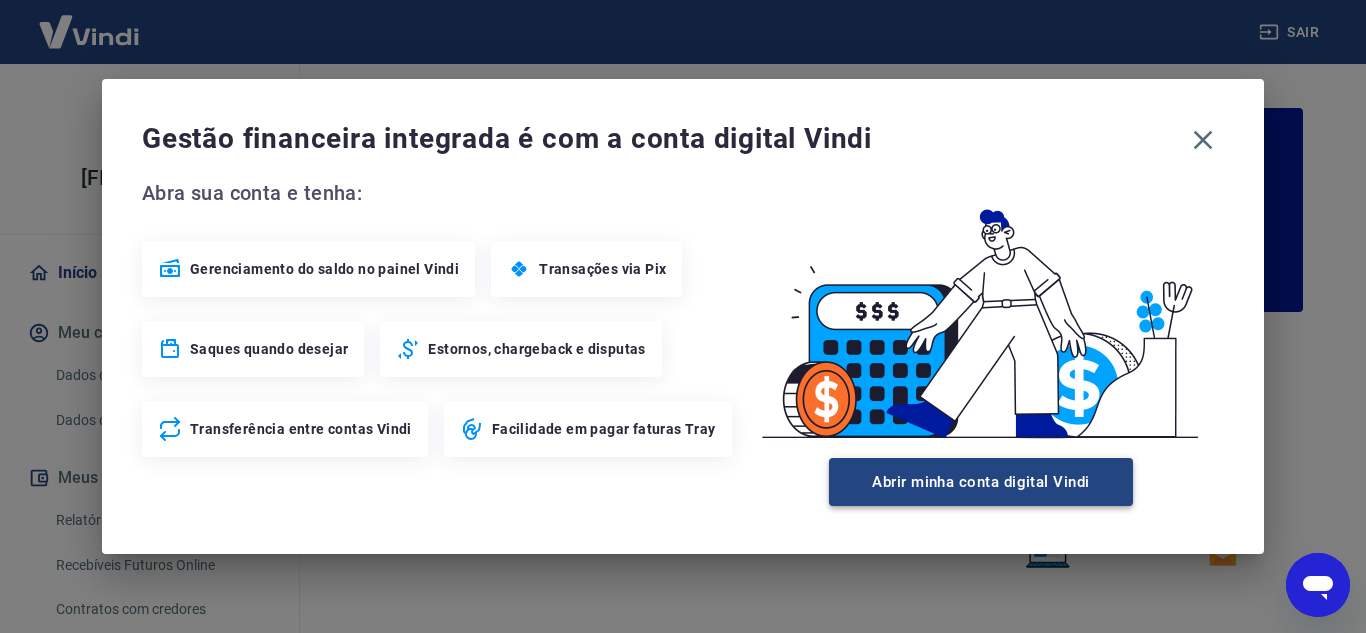 click on "Abrir minha conta digital Vindi" at bounding box center (981, 482) 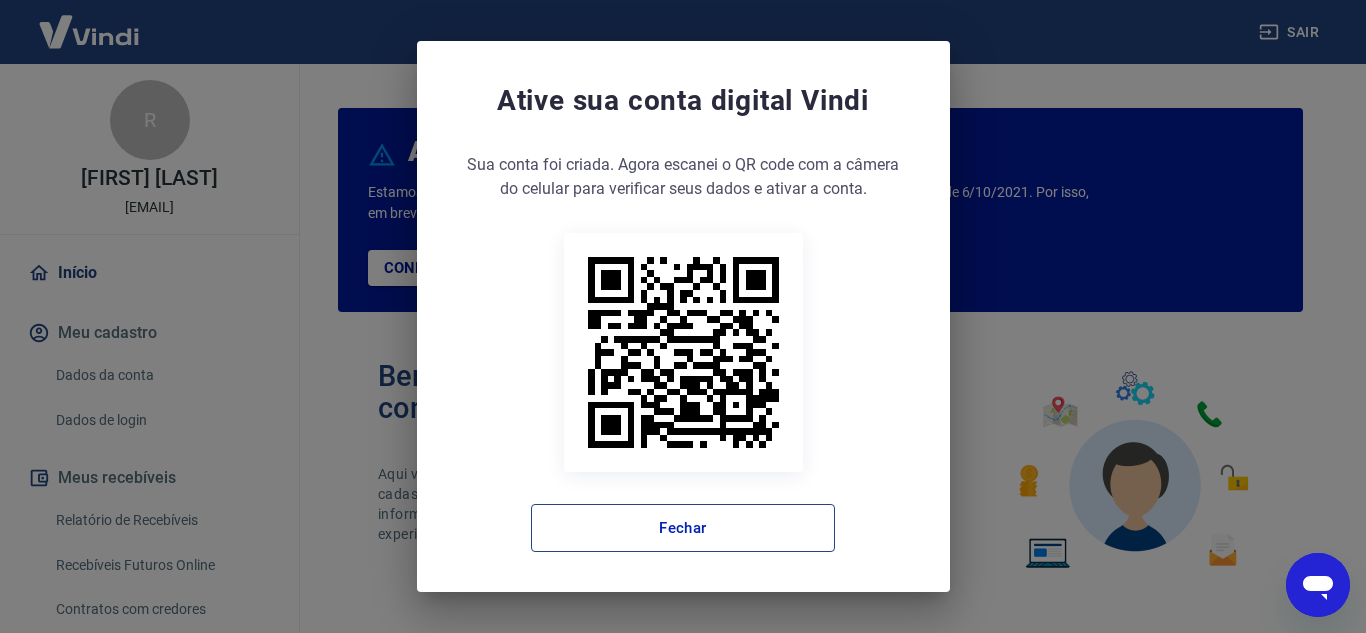 click on "Fechar" at bounding box center (683, 528) 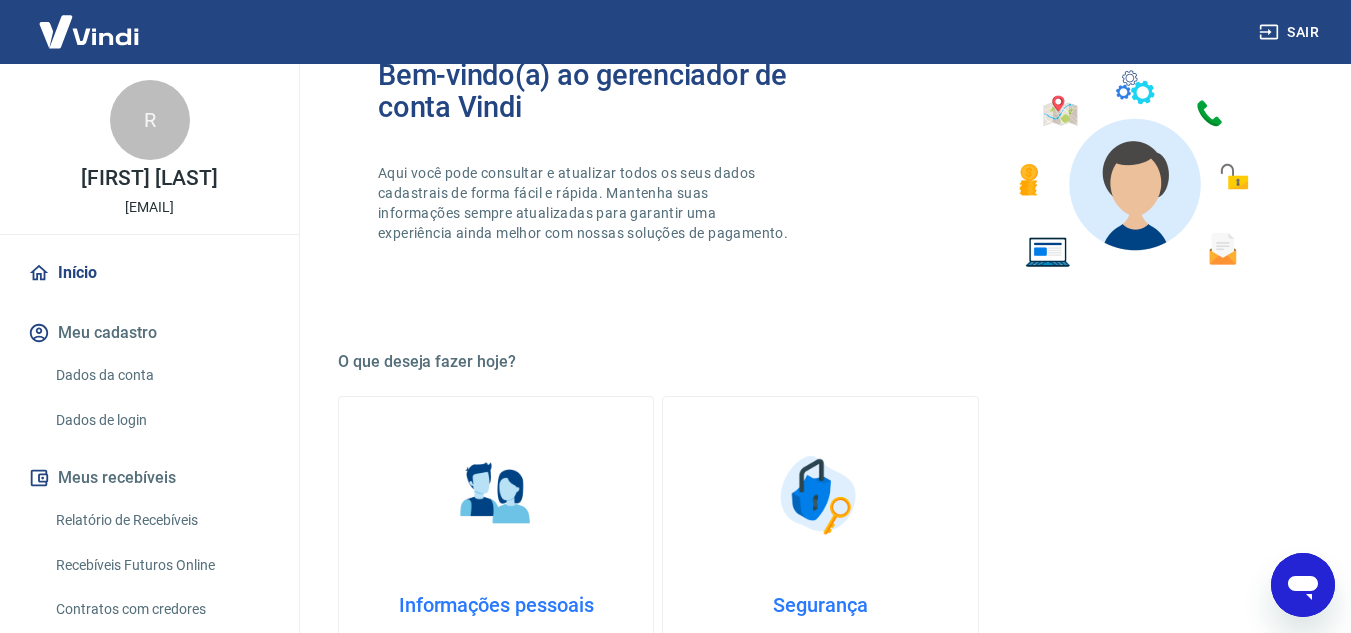 scroll, scrollTop: 300, scrollLeft: 0, axis: vertical 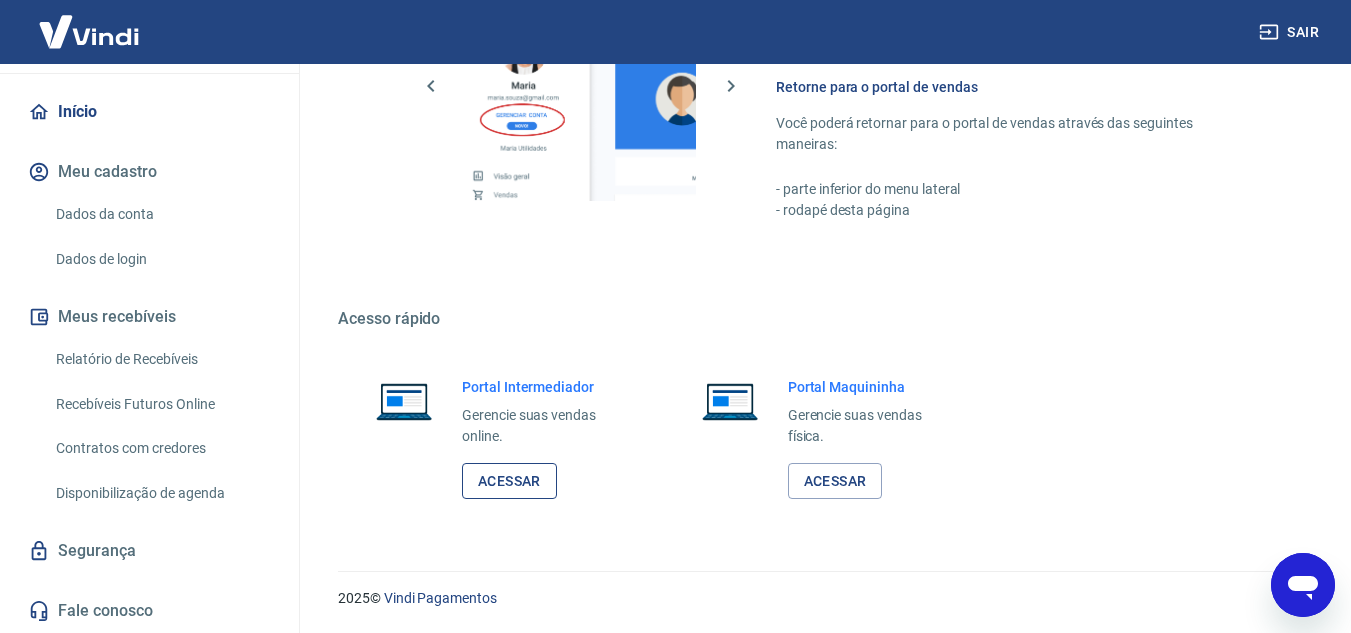 click on "Acessar" at bounding box center (509, 481) 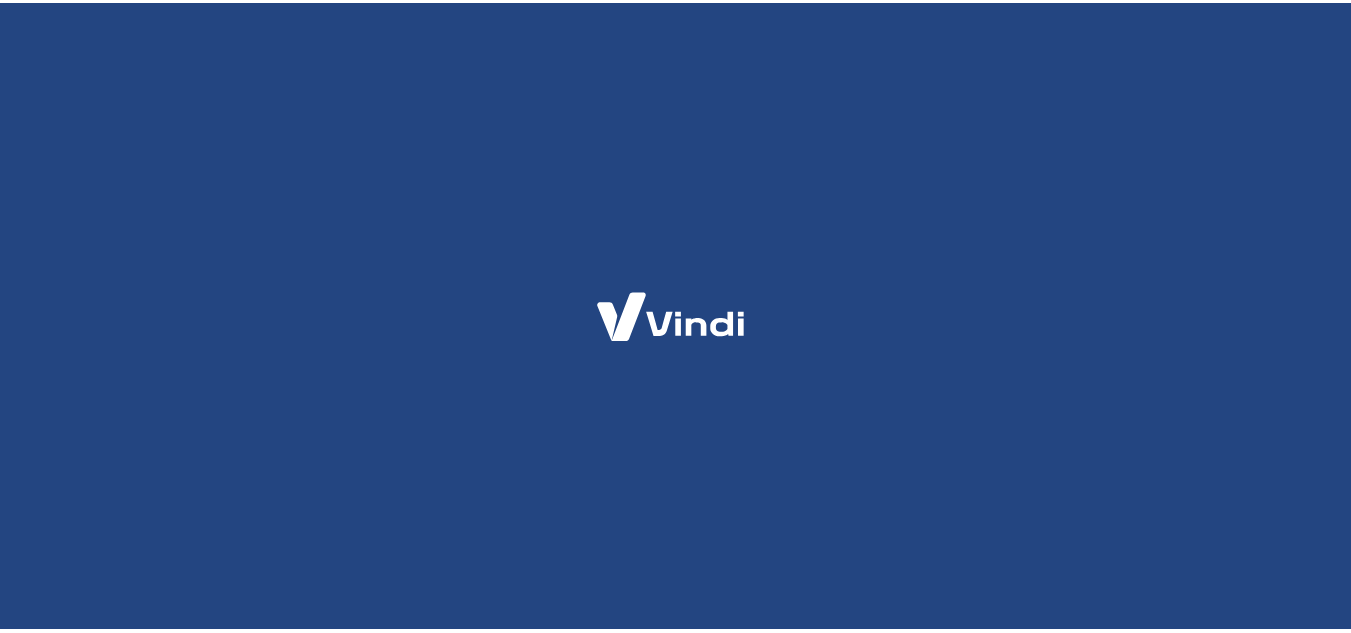 scroll, scrollTop: 0, scrollLeft: 0, axis: both 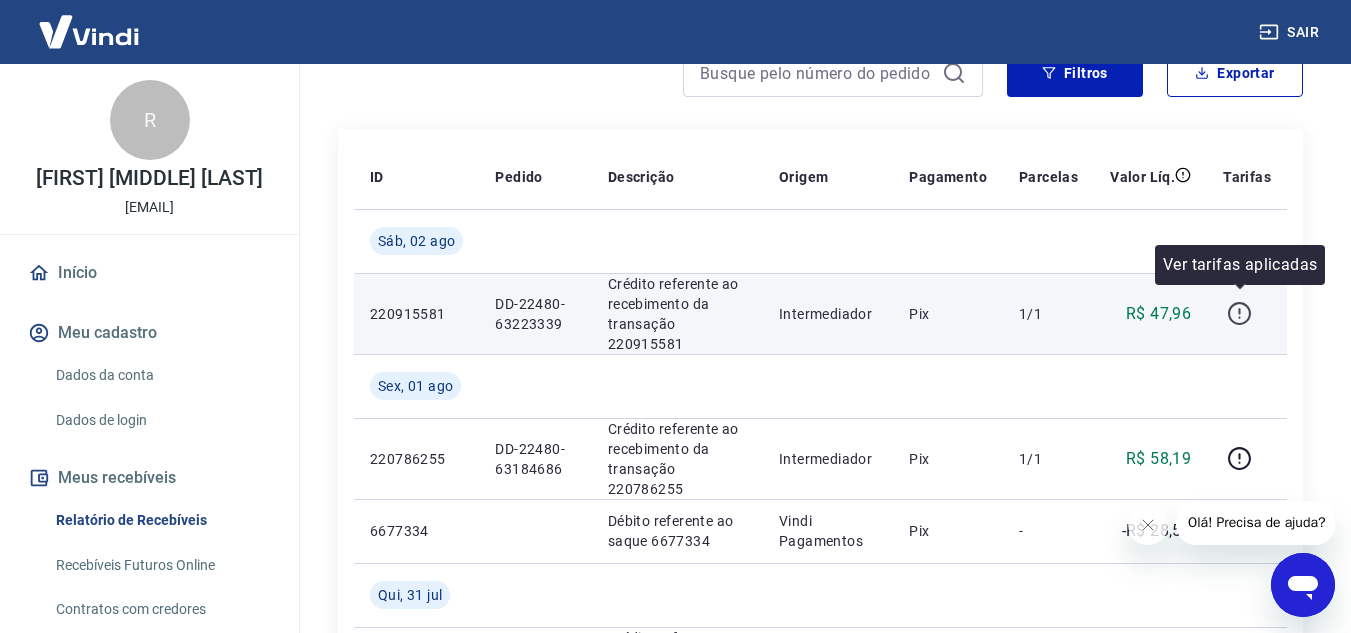 click 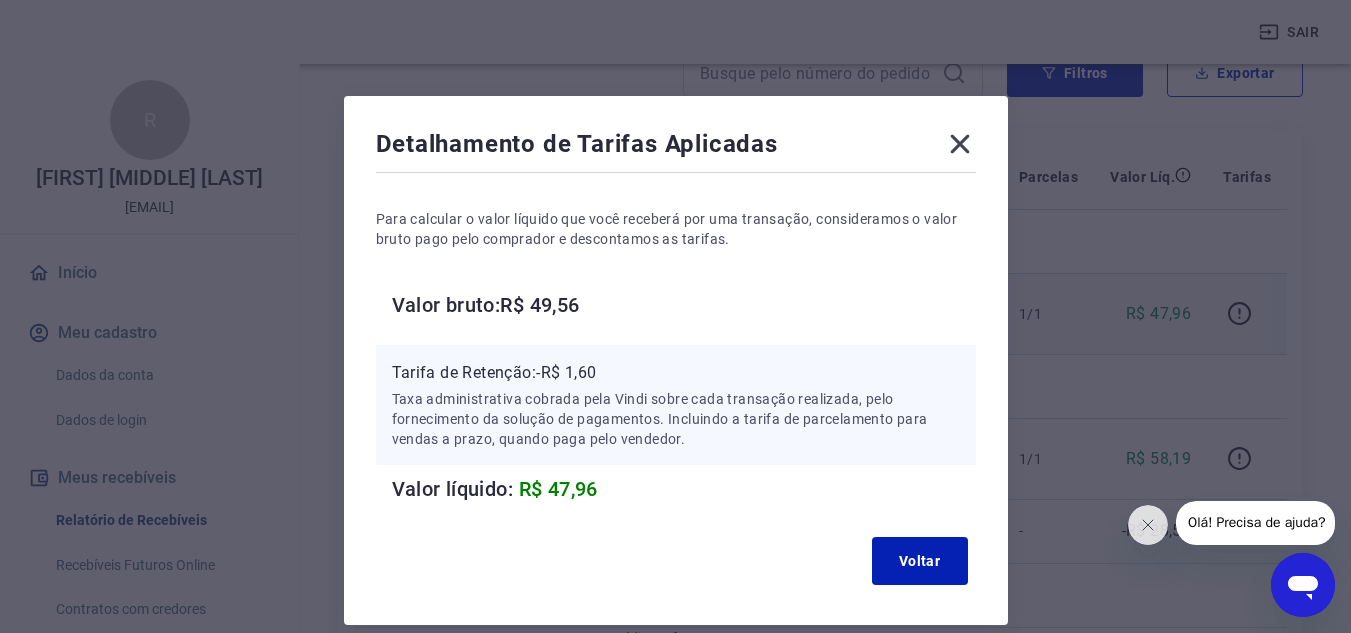 scroll, scrollTop: 0, scrollLeft: 0, axis: both 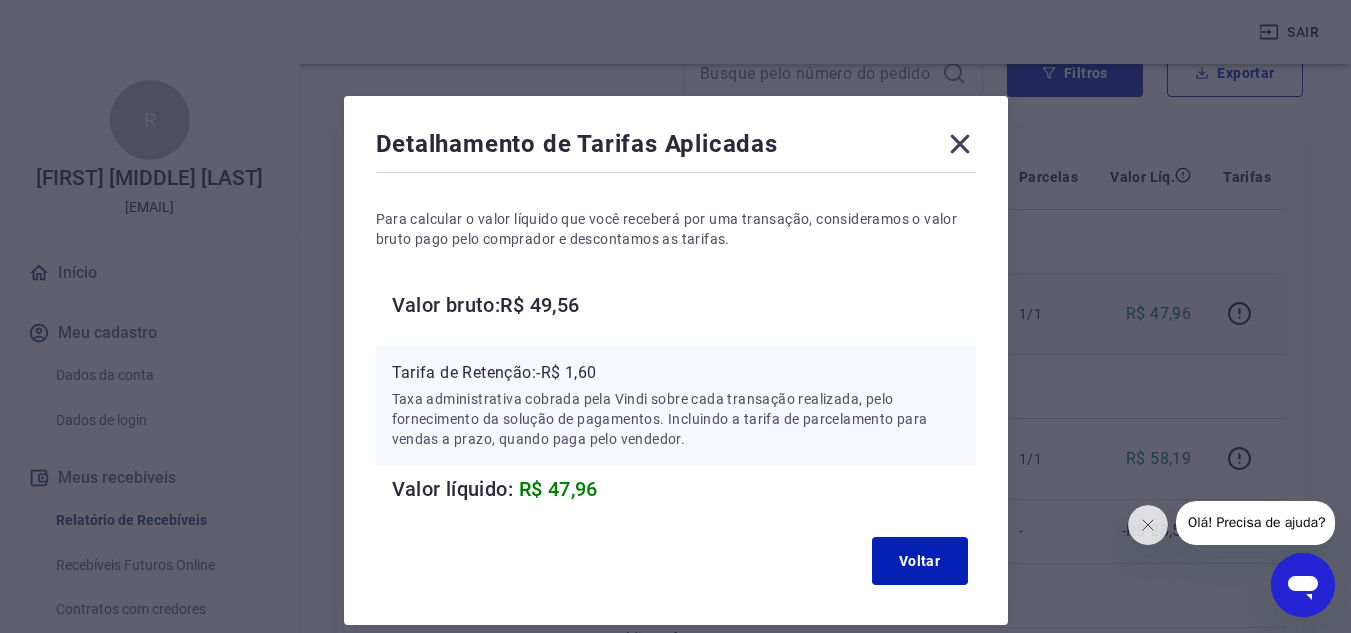 click 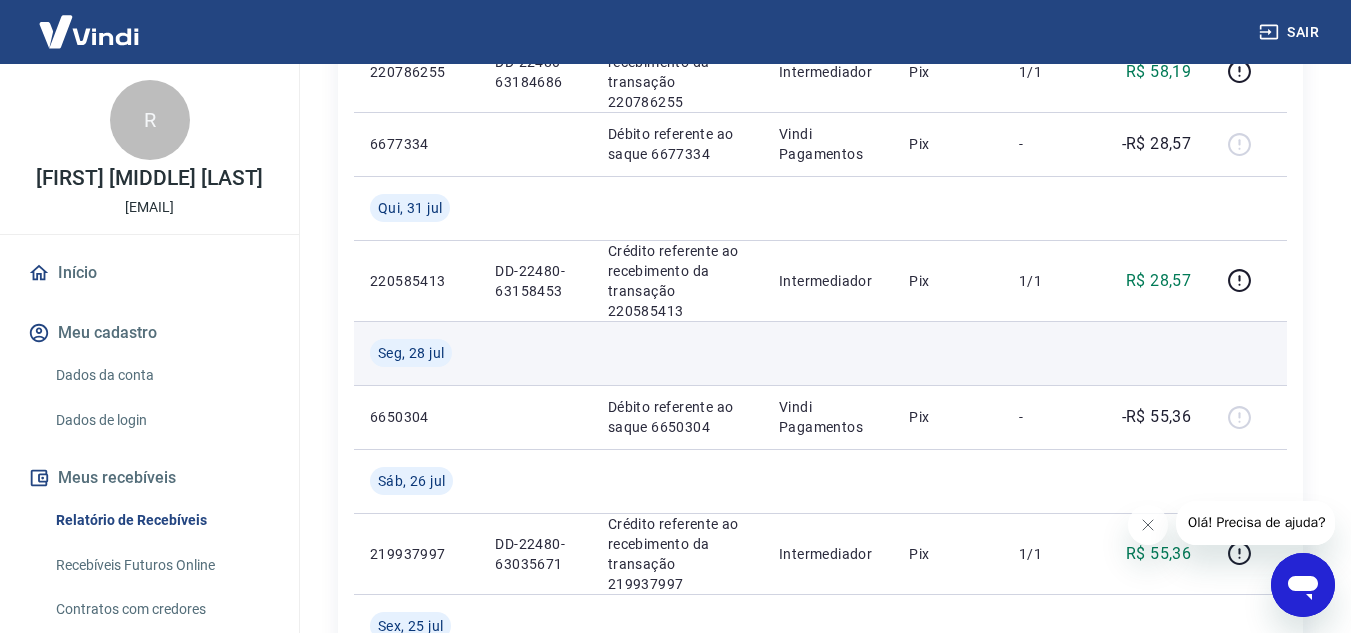 scroll, scrollTop: 700, scrollLeft: 0, axis: vertical 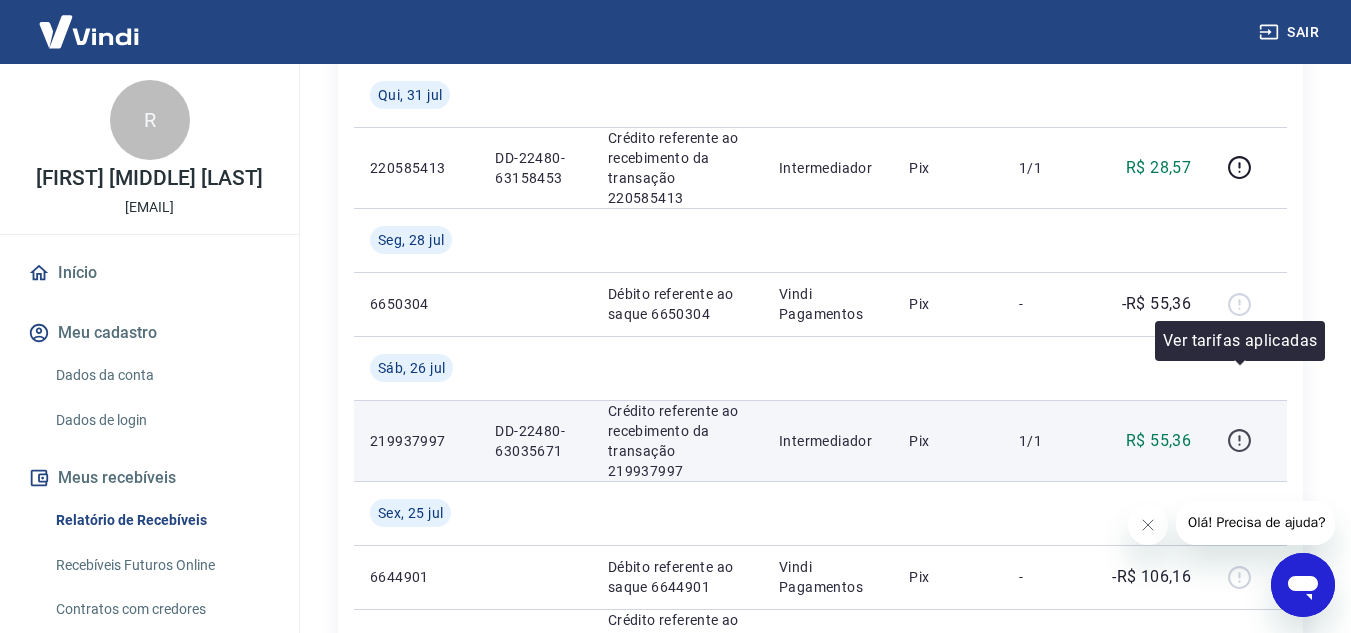 click 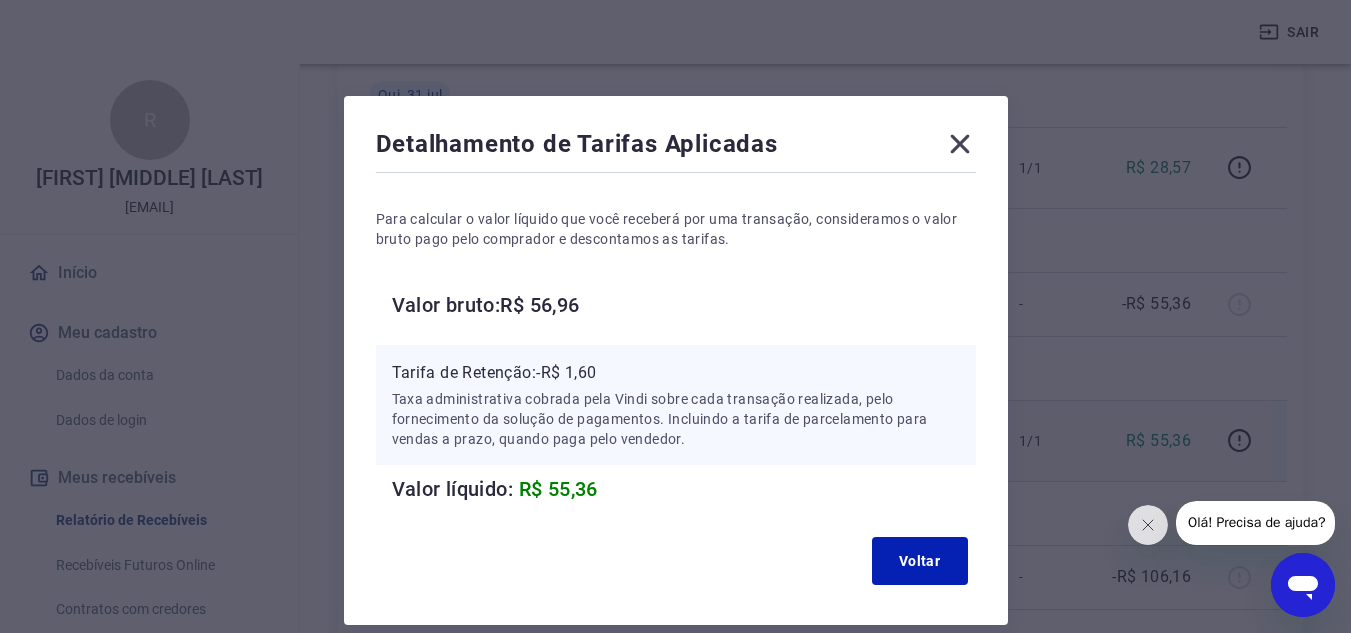 click 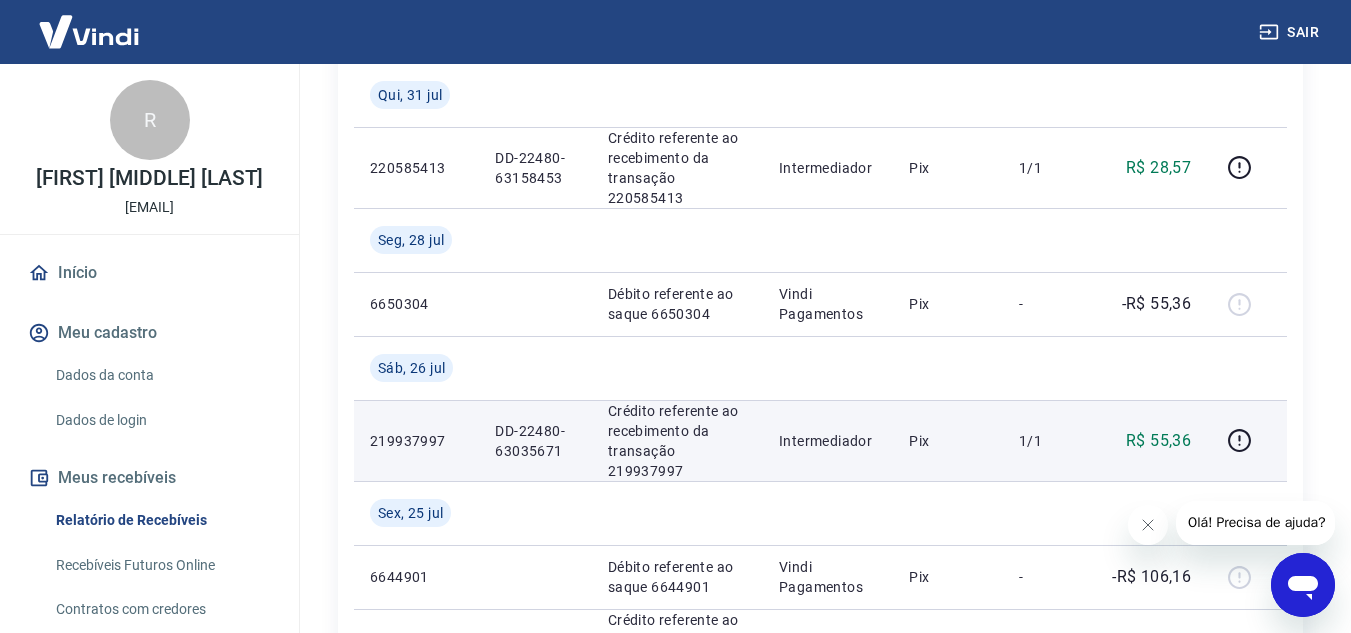 click on "Dados da conta" at bounding box center (161, 375) 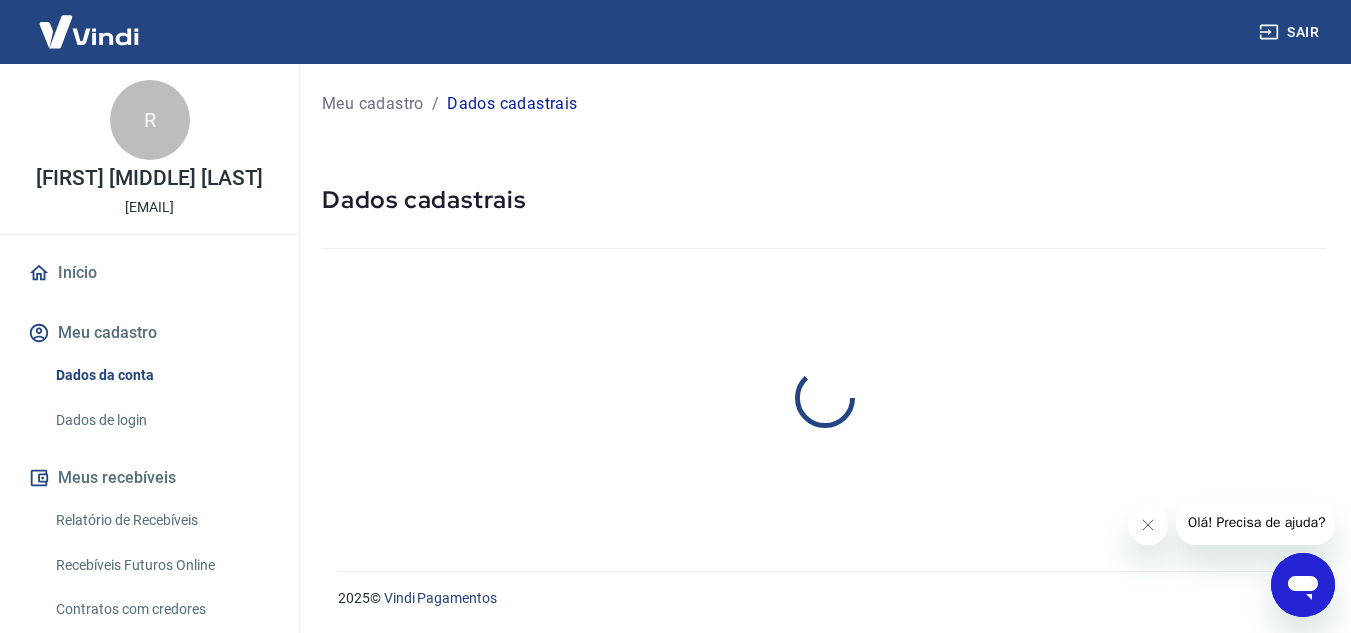 scroll, scrollTop: 0, scrollLeft: 0, axis: both 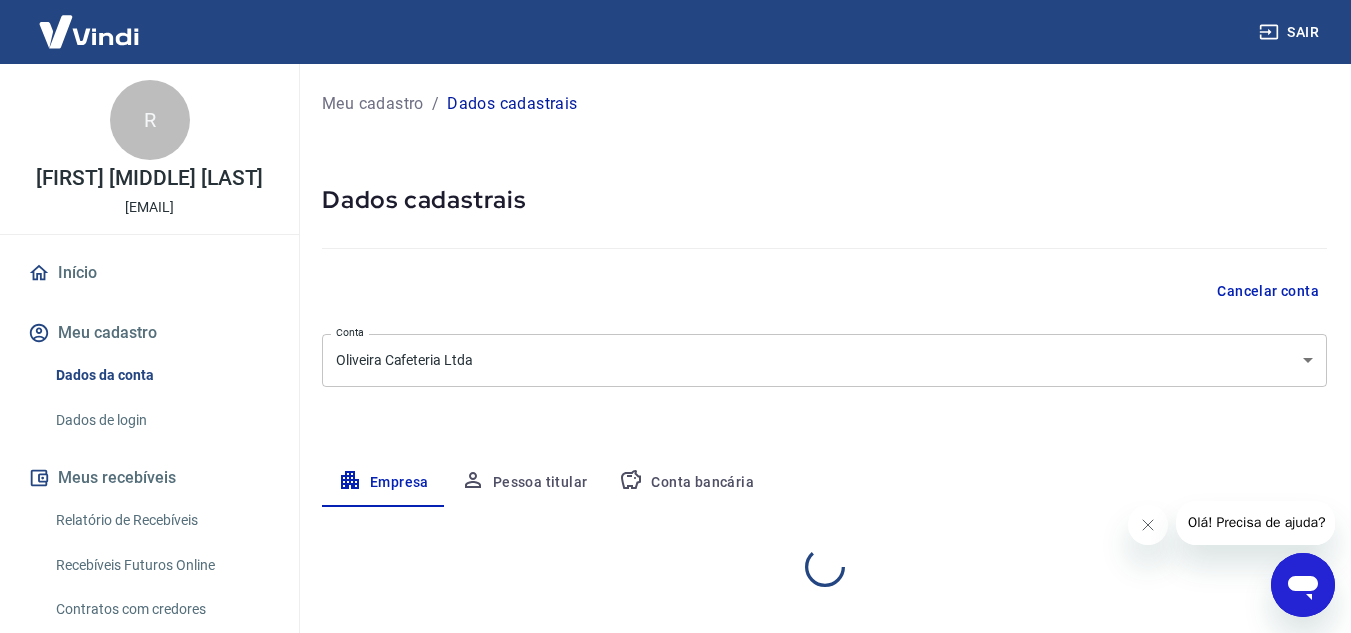 select on "SP" 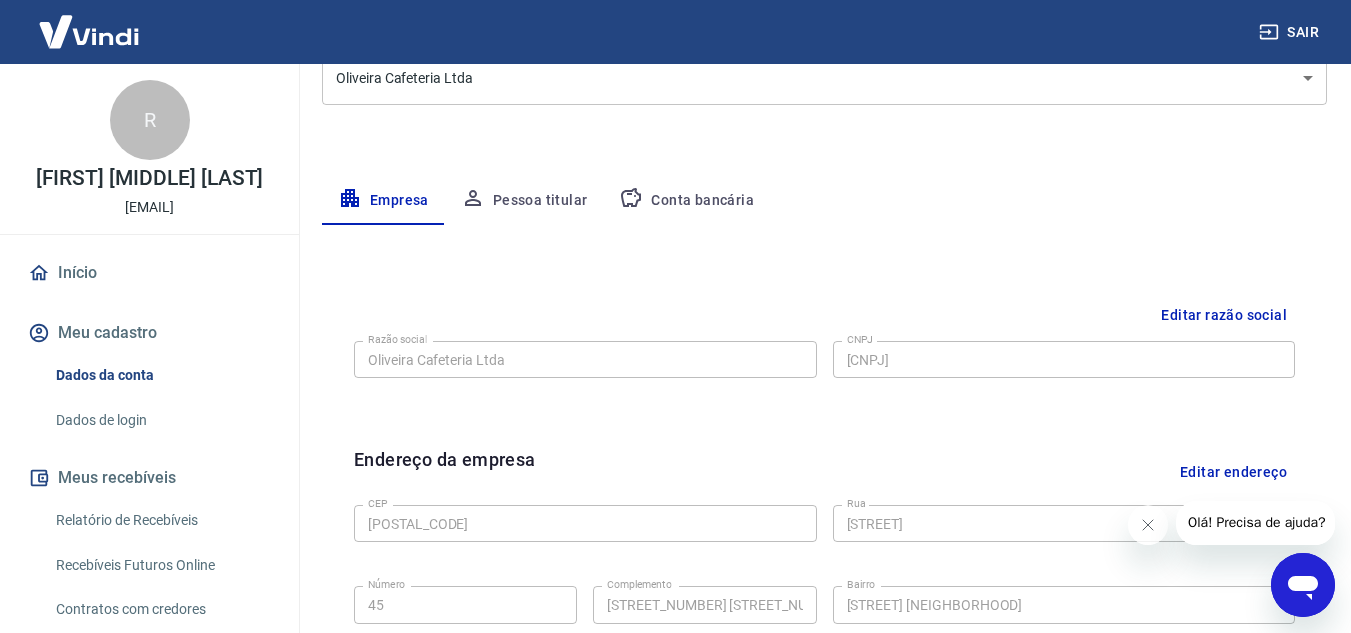 scroll, scrollTop: 300, scrollLeft: 0, axis: vertical 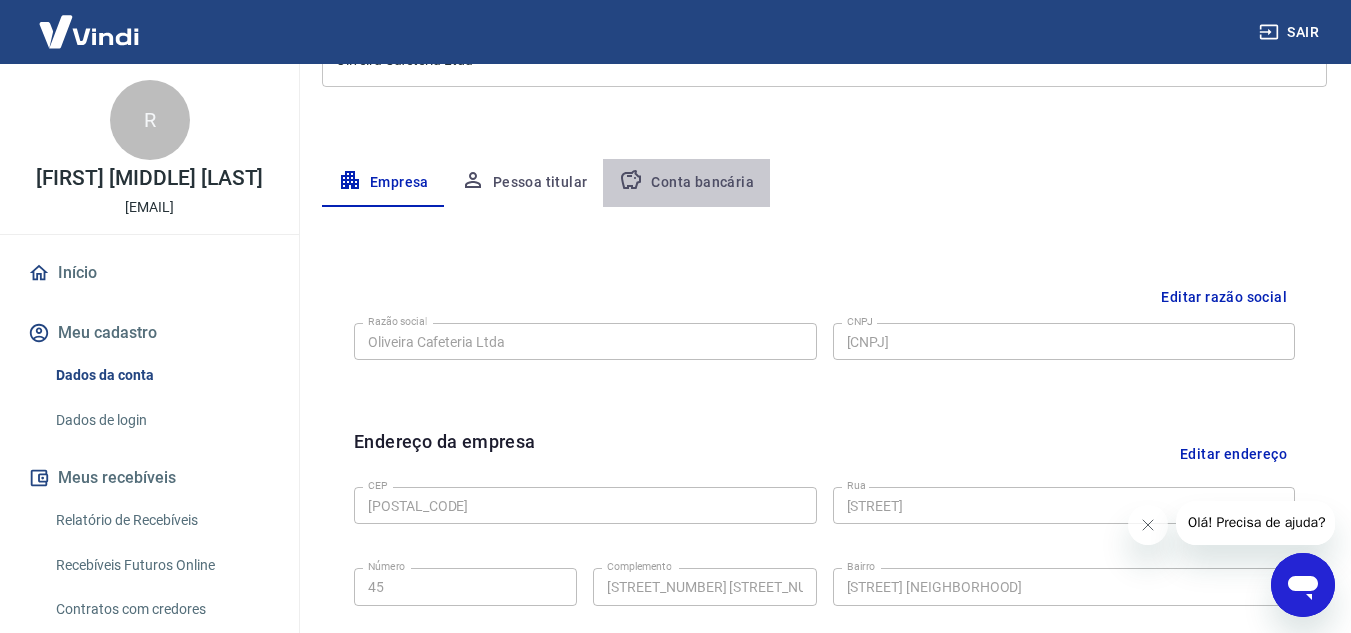 click on "Conta bancária" at bounding box center [686, 183] 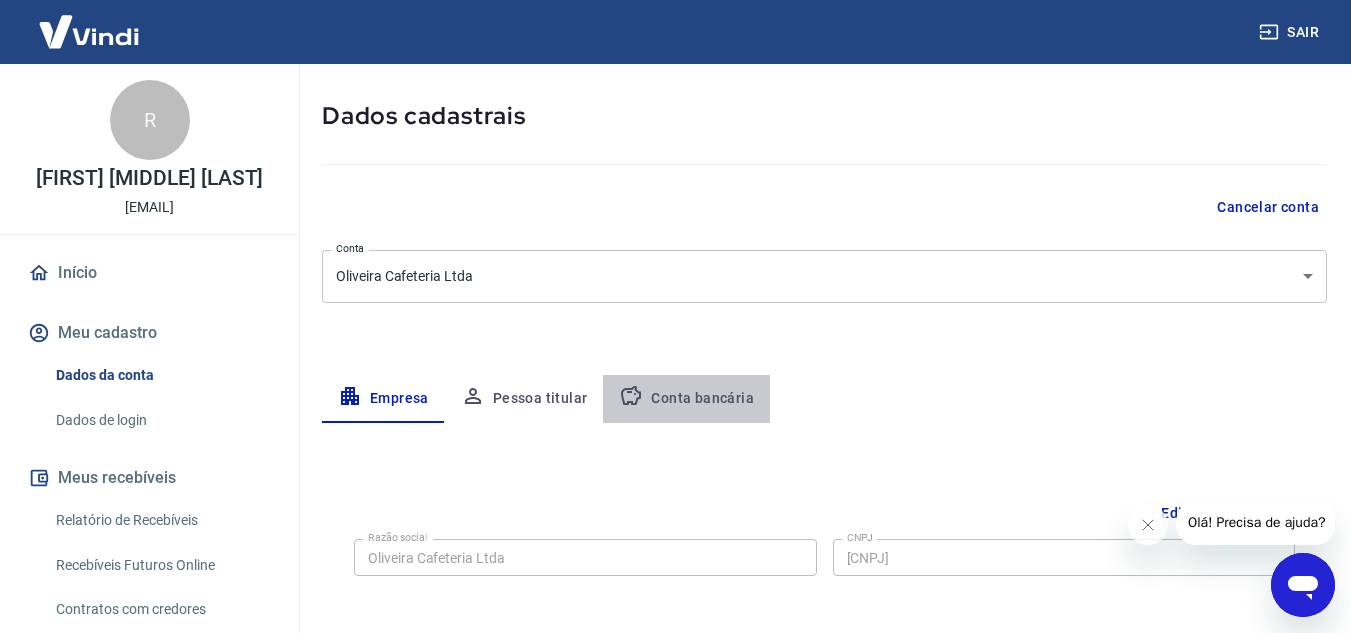 select on "1" 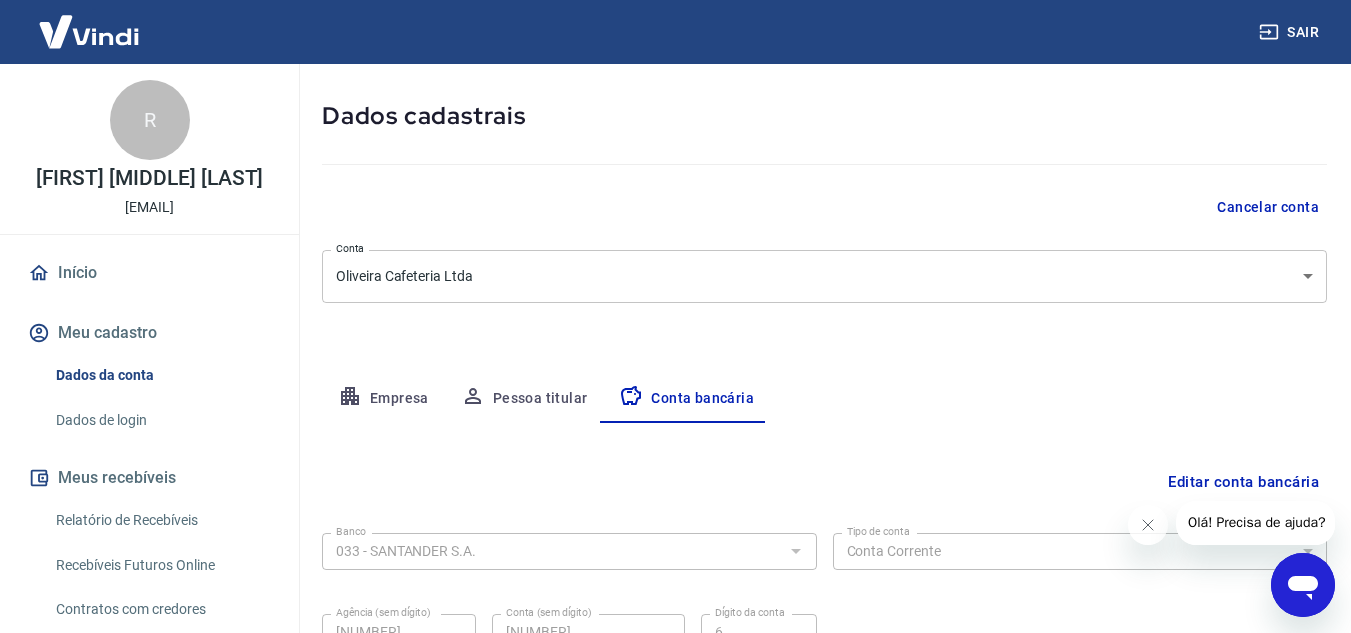 scroll, scrollTop: 278, scrollLeft: 0, axis: vertical 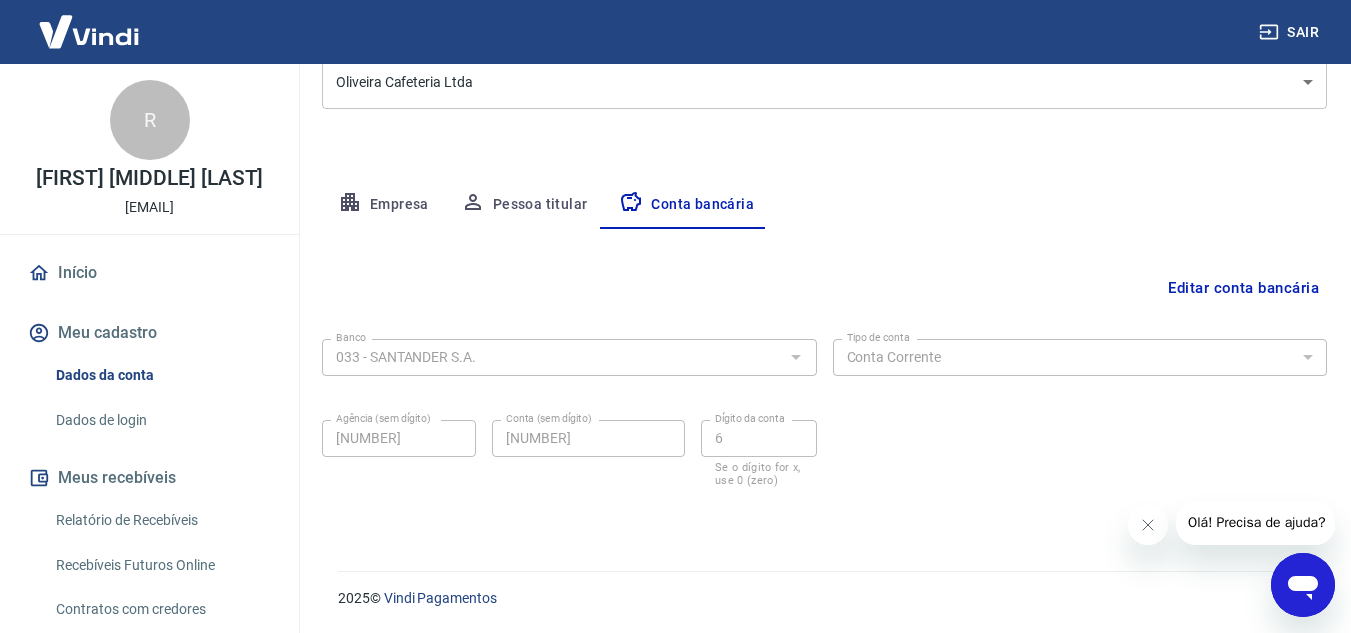 click on "Pessoa titular" at bounding box center (524, 205) 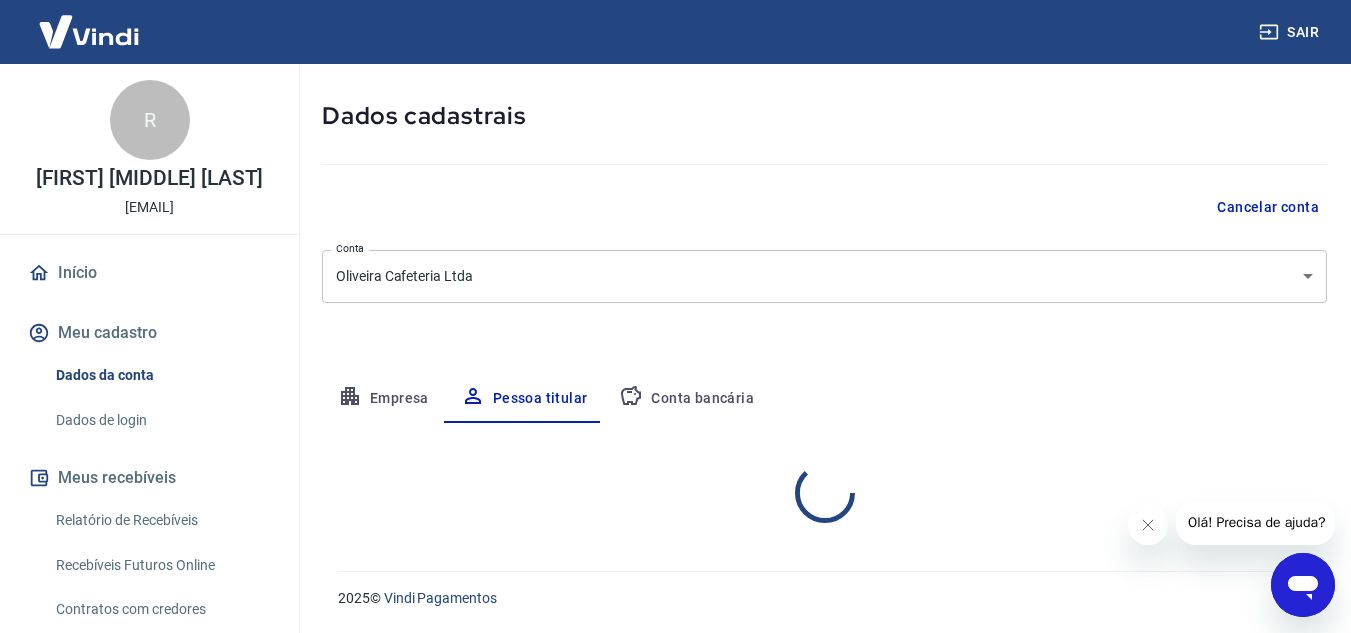 scroll, scrollTop: 167, scrollLeft: 0, axis: vertical 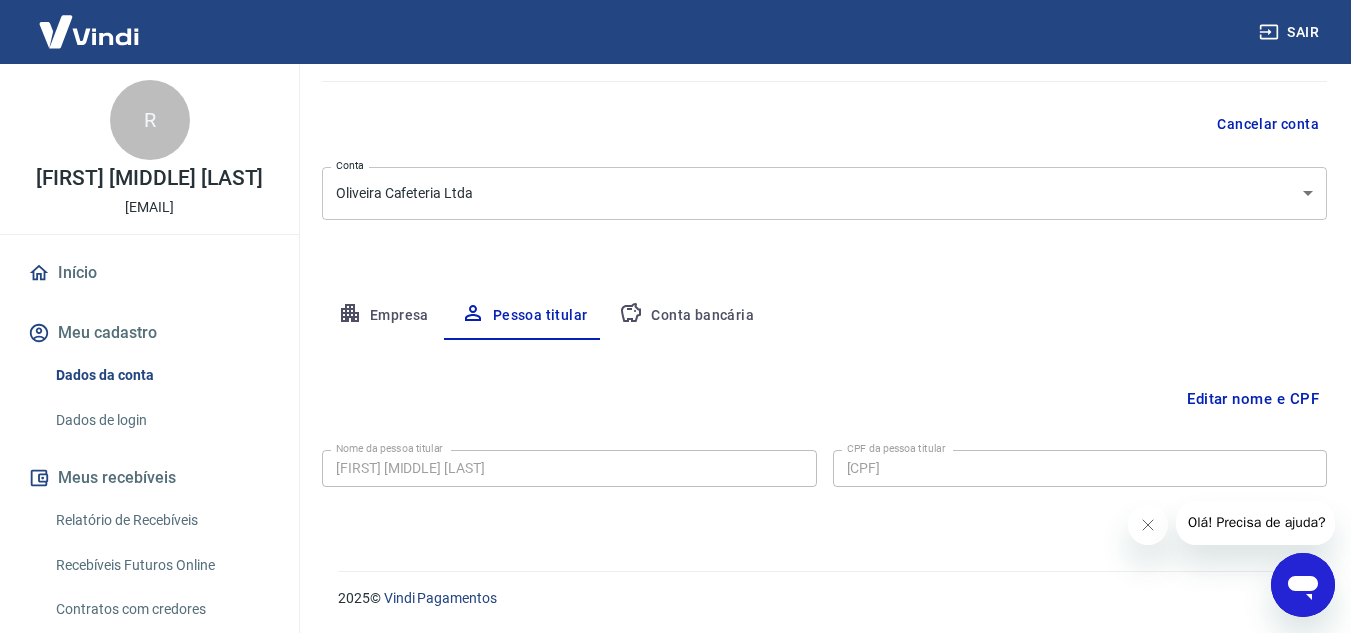 click on "Empresa" at bounding box center [383, 316] 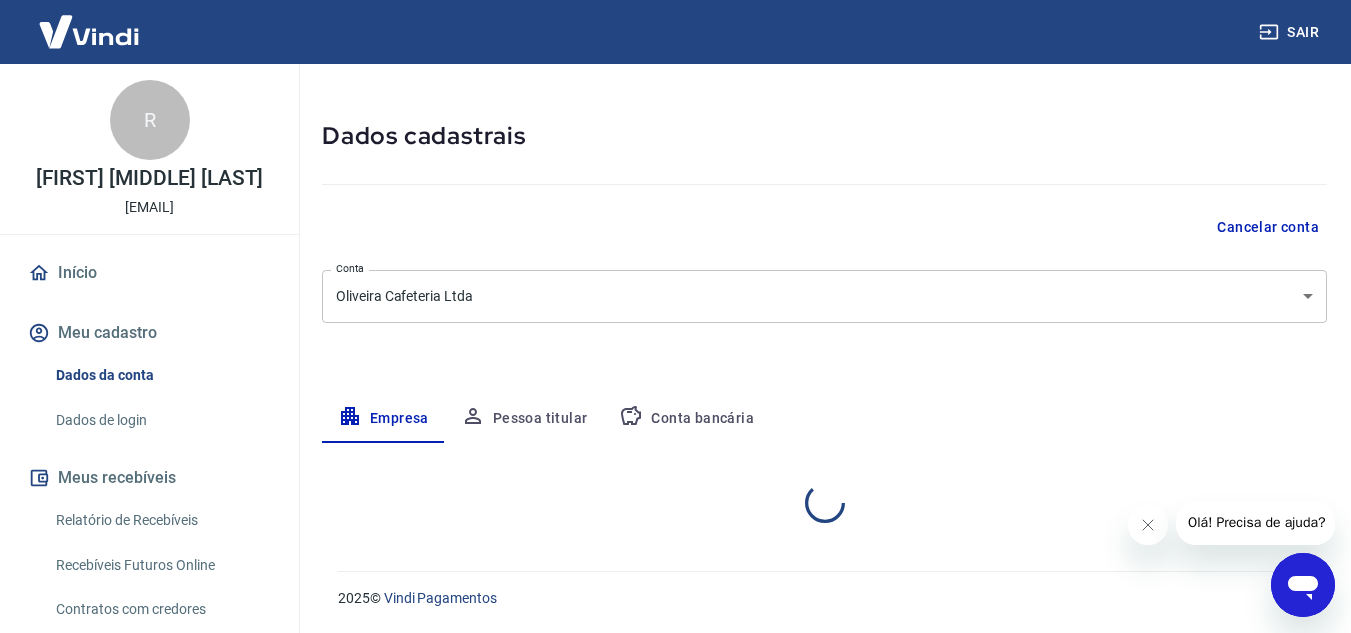 select on "SP" 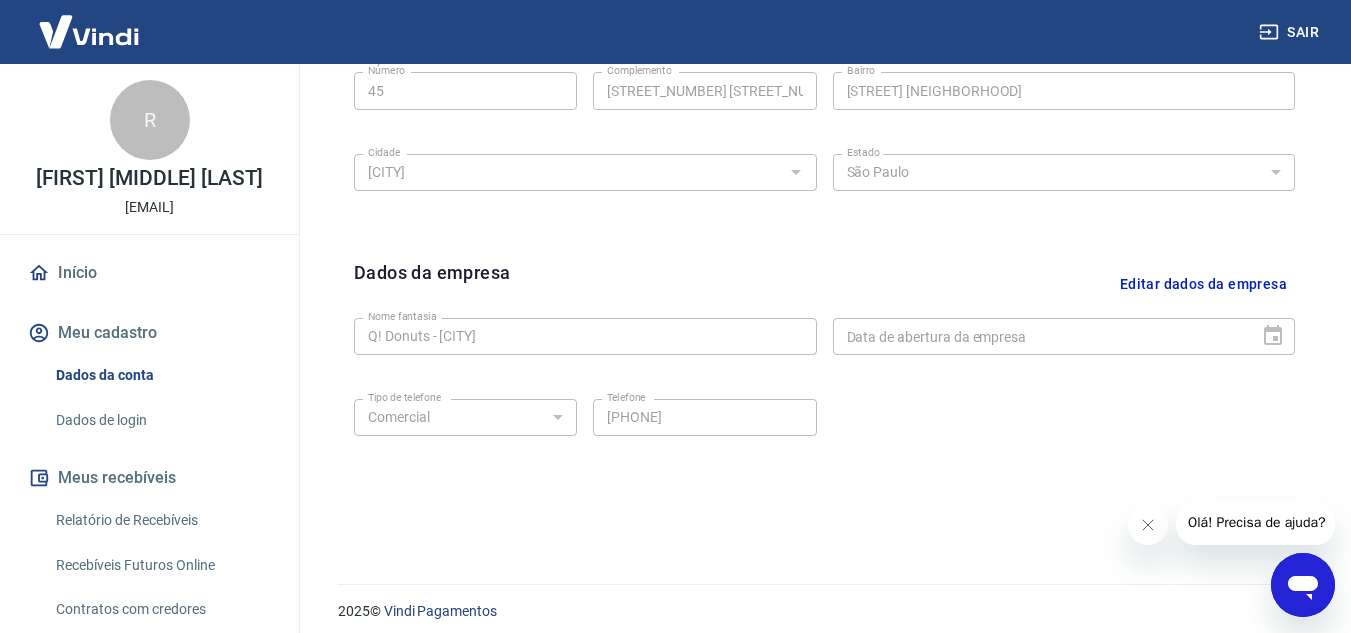 scroll, scrollTop: 809, scrollLeft: 0, axis: vertical 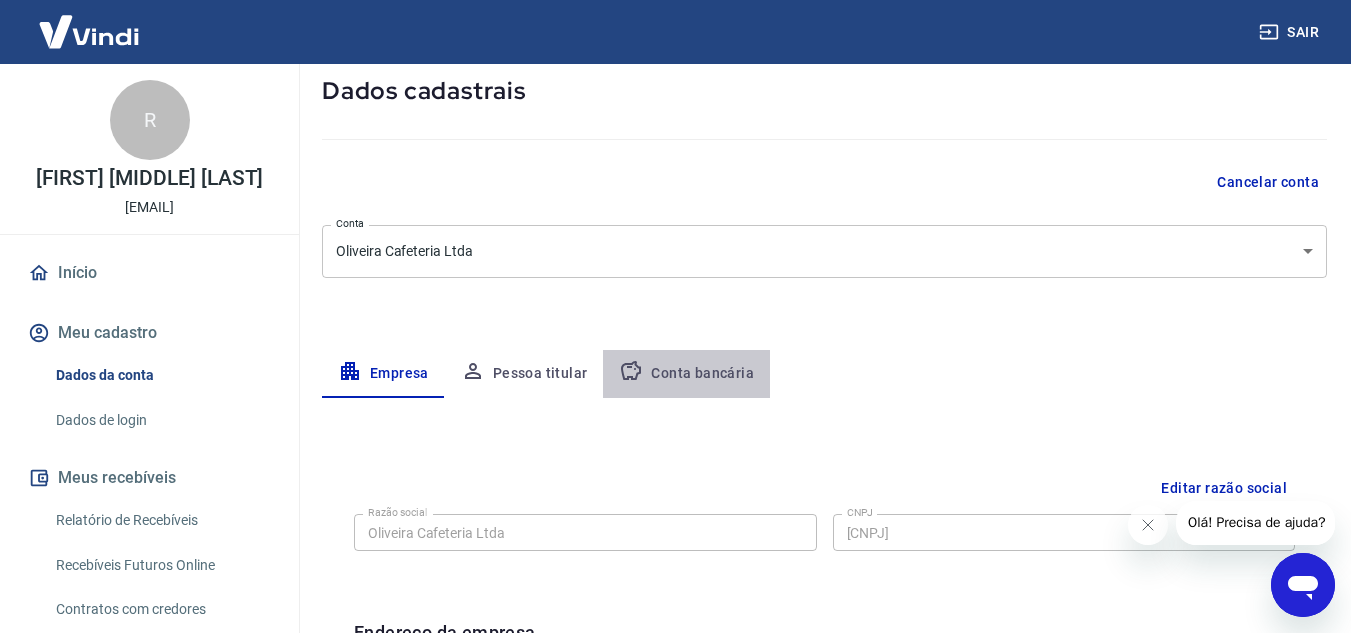 click on "Conta bancária" at bounding box center (686, 374) 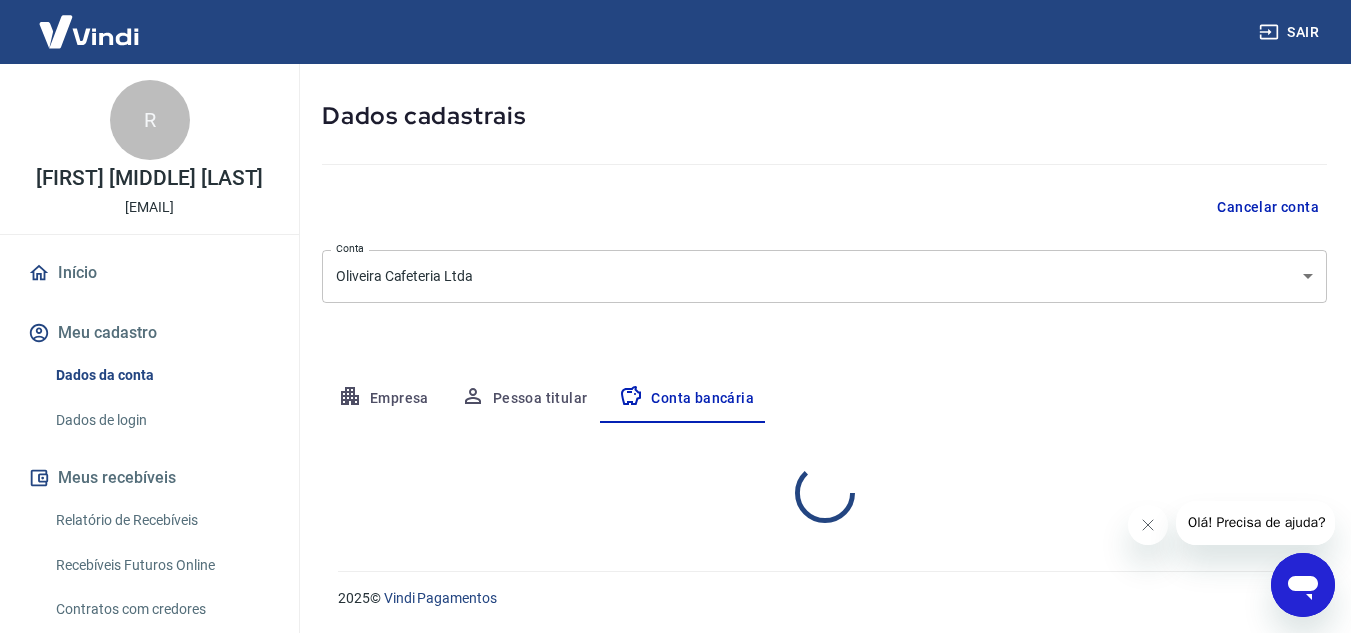 scroll, scrollTop: 109, scrollLeft: 0, axis: vertical 